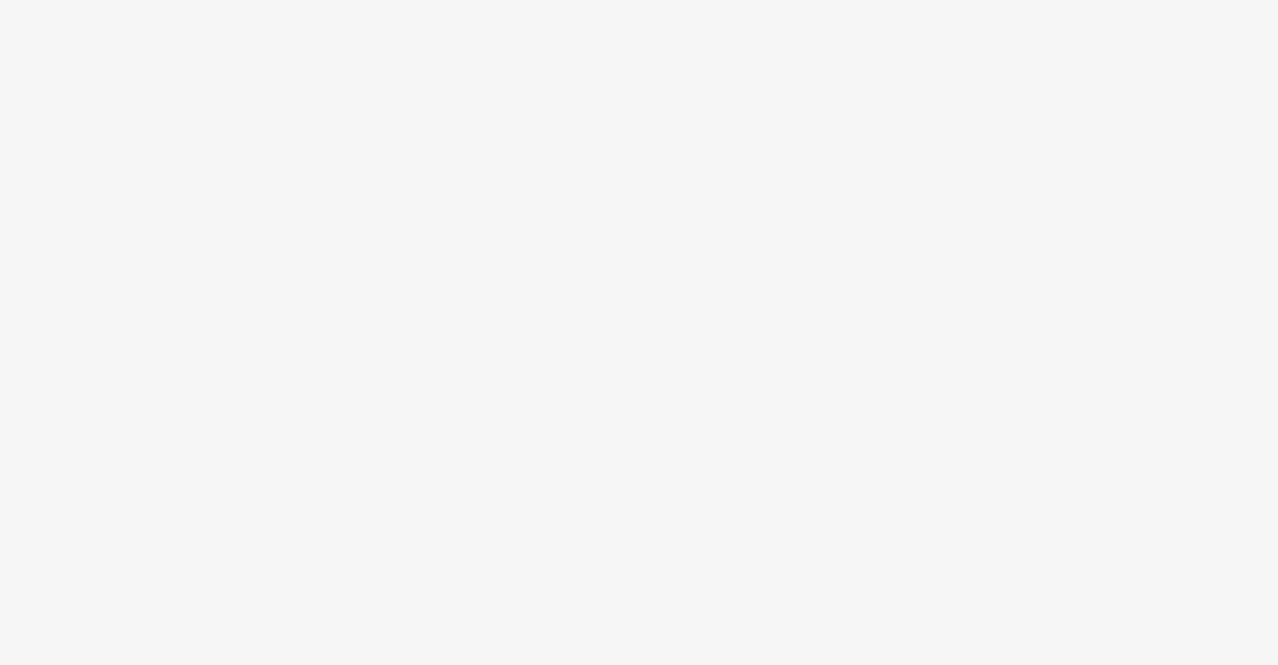 scroll, scrollTop: 0, scrollLeft: 0, axis: both 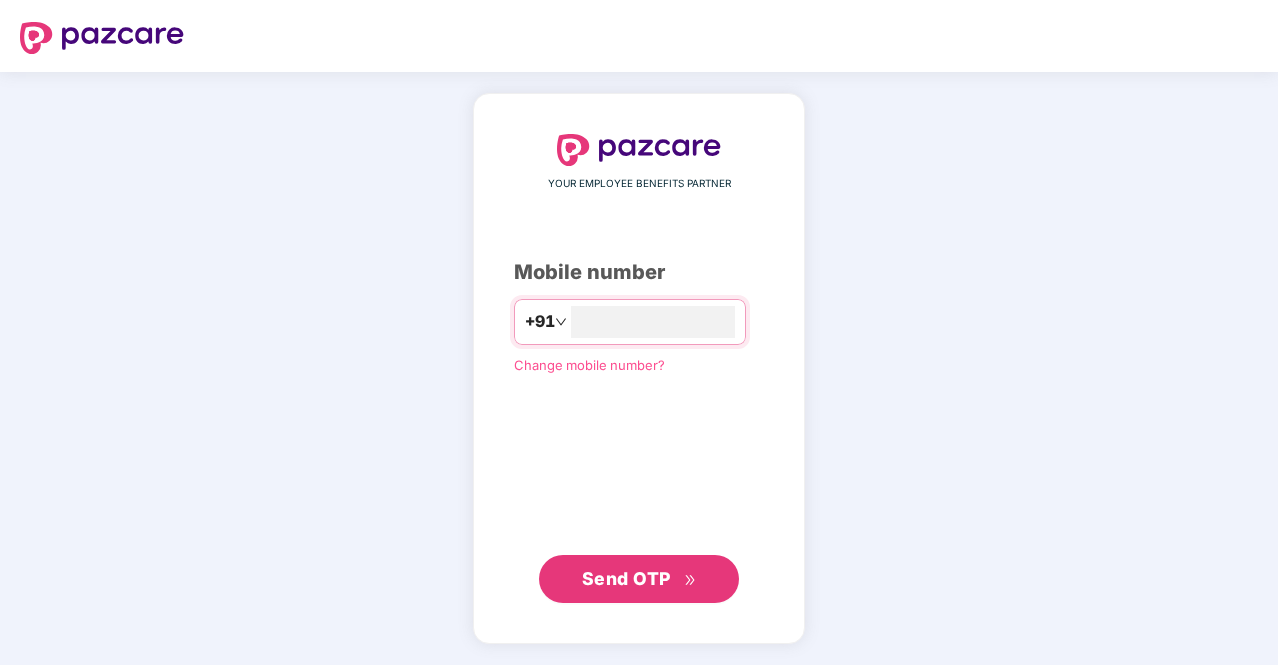 type on "**********" 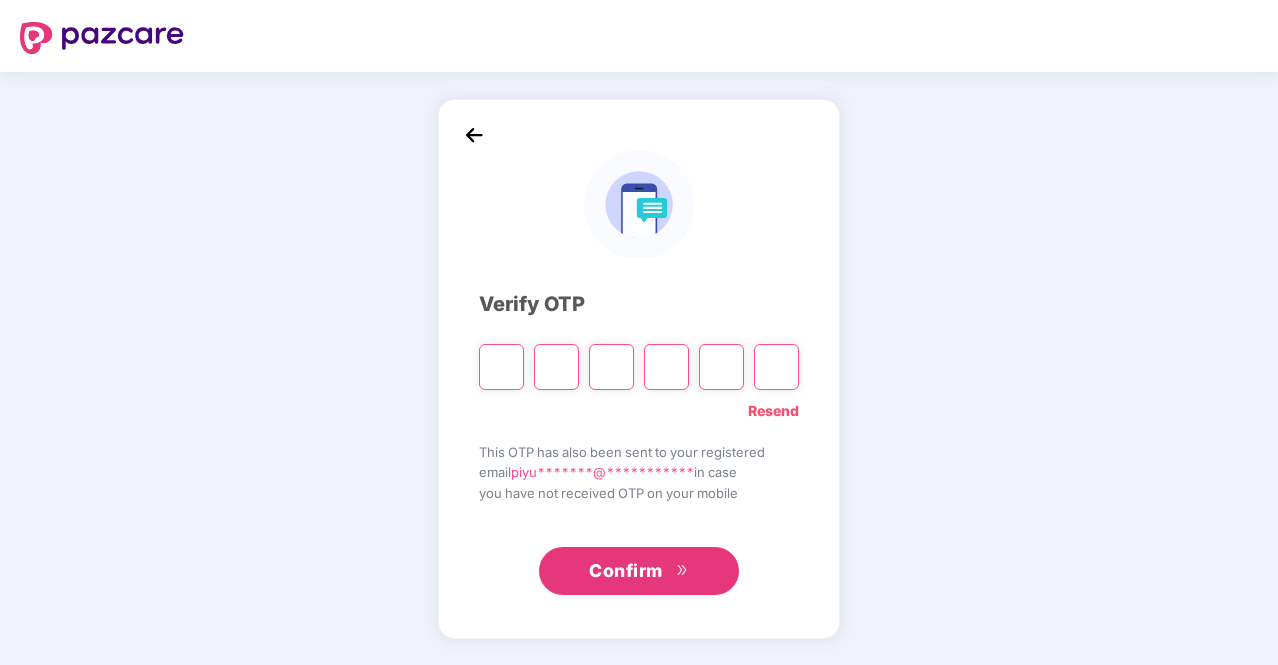 type on "*" 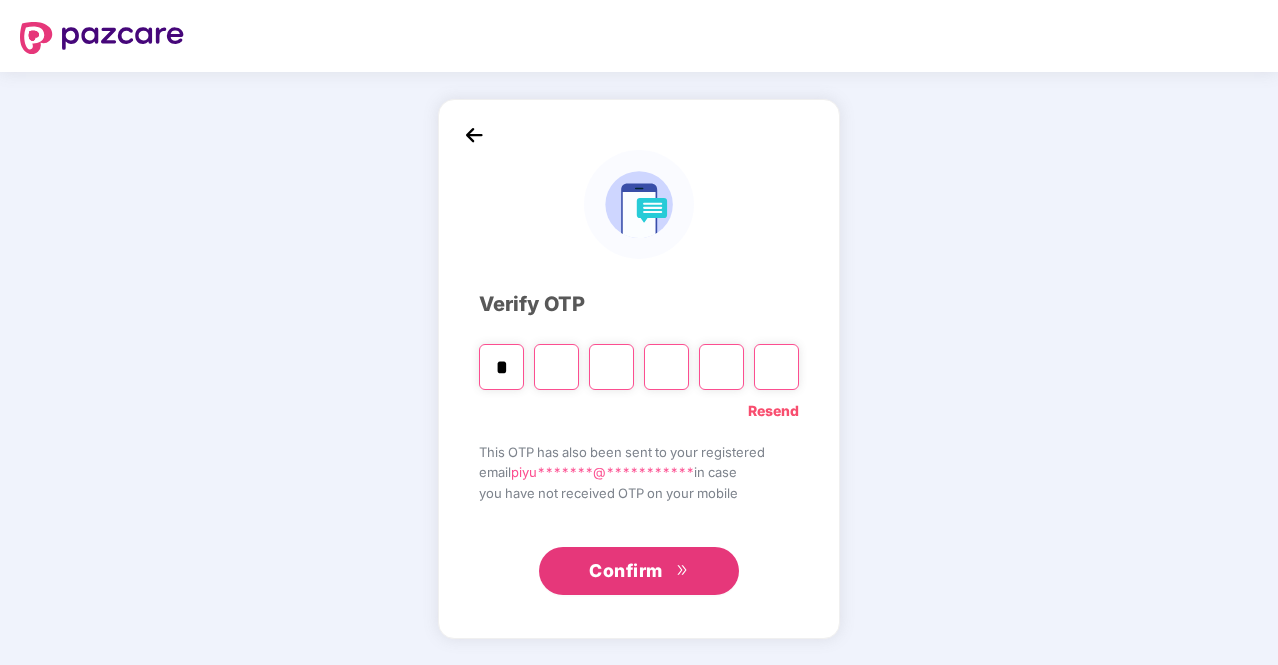 type on "*" 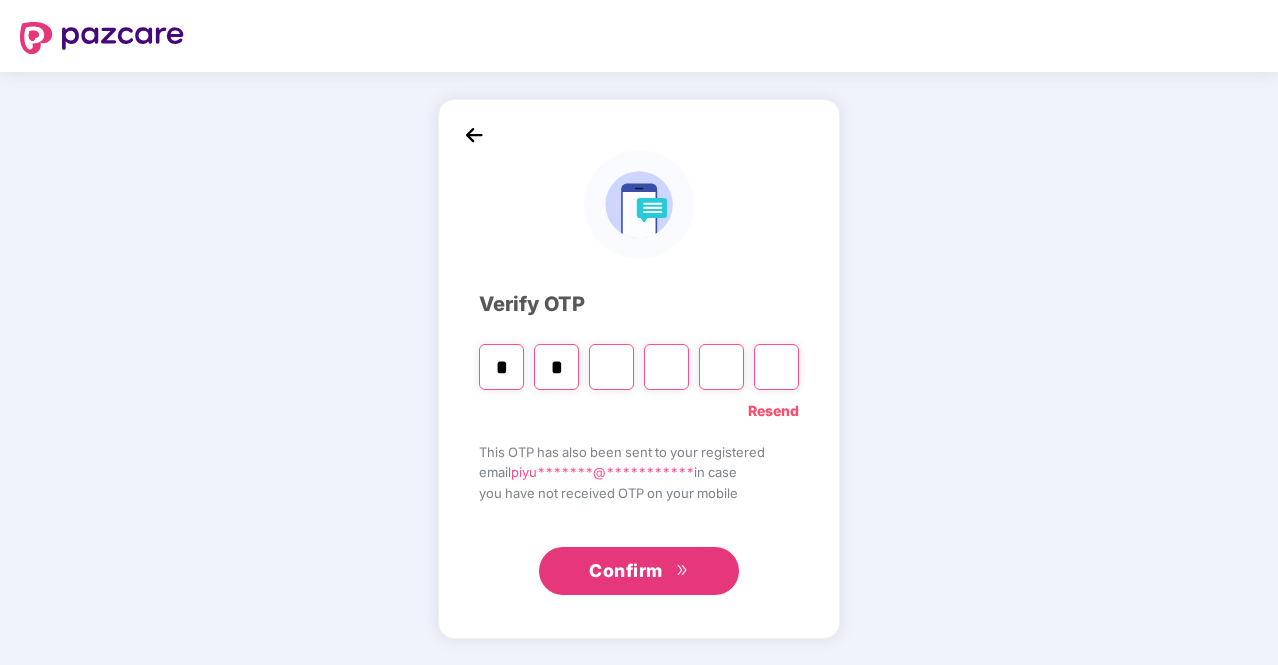 type on "*" 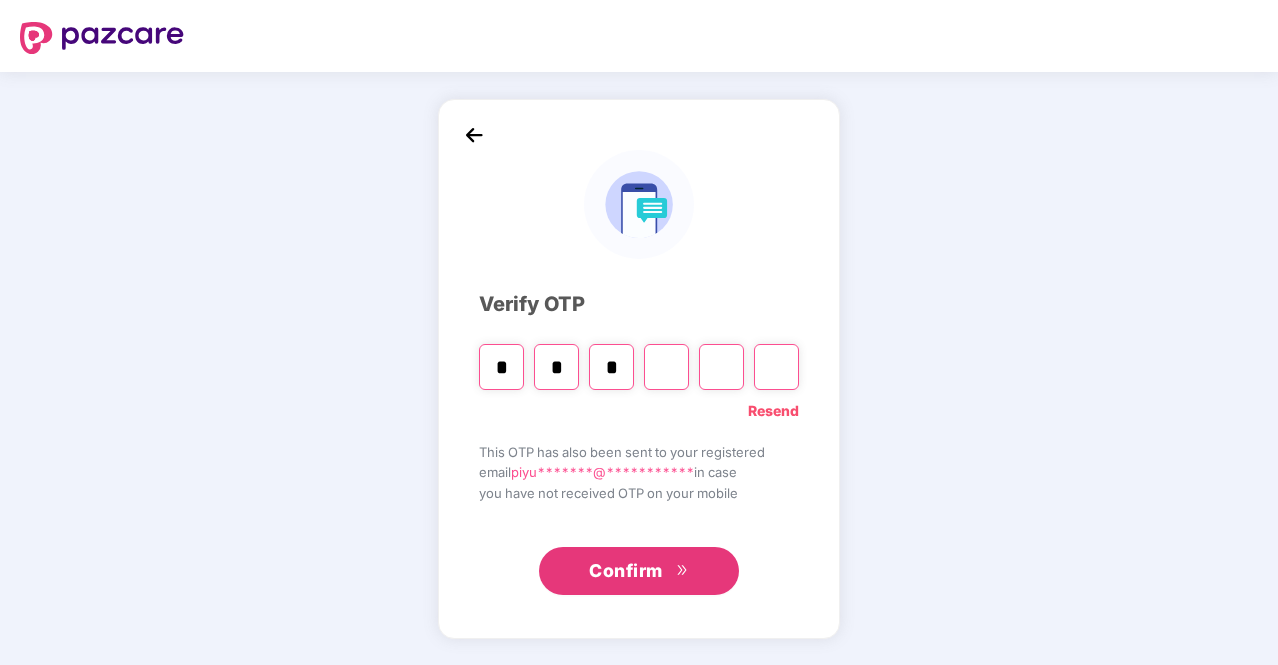 type on "*" 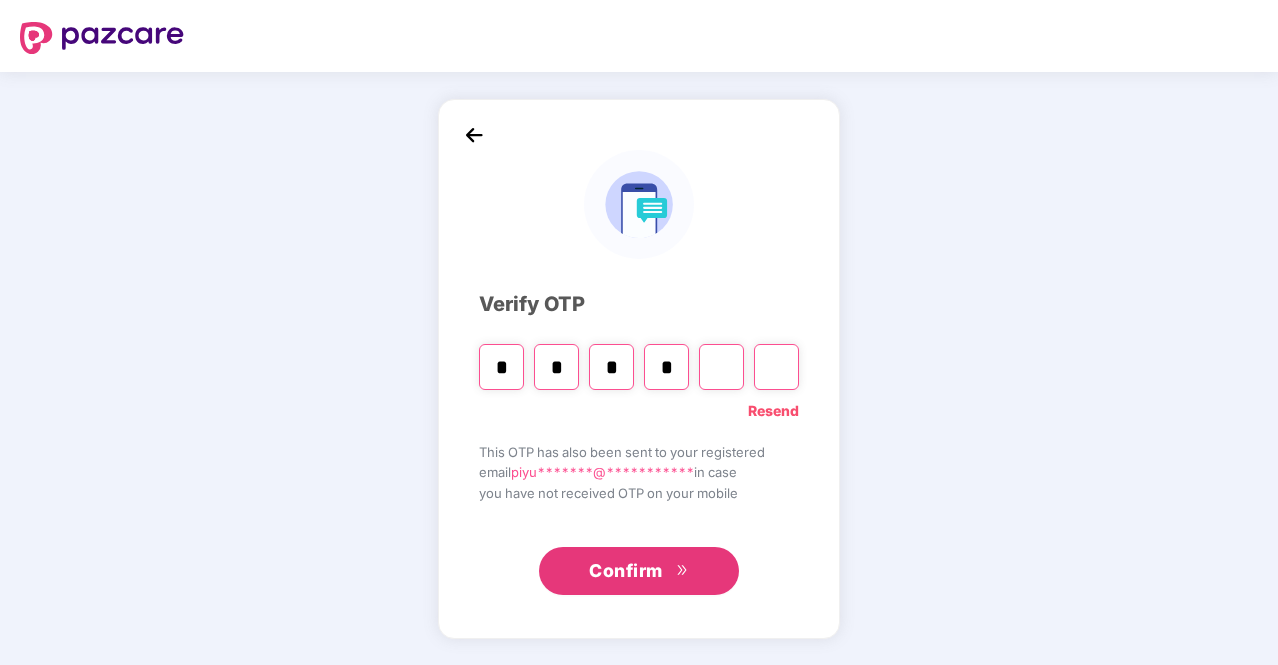 type on "*" 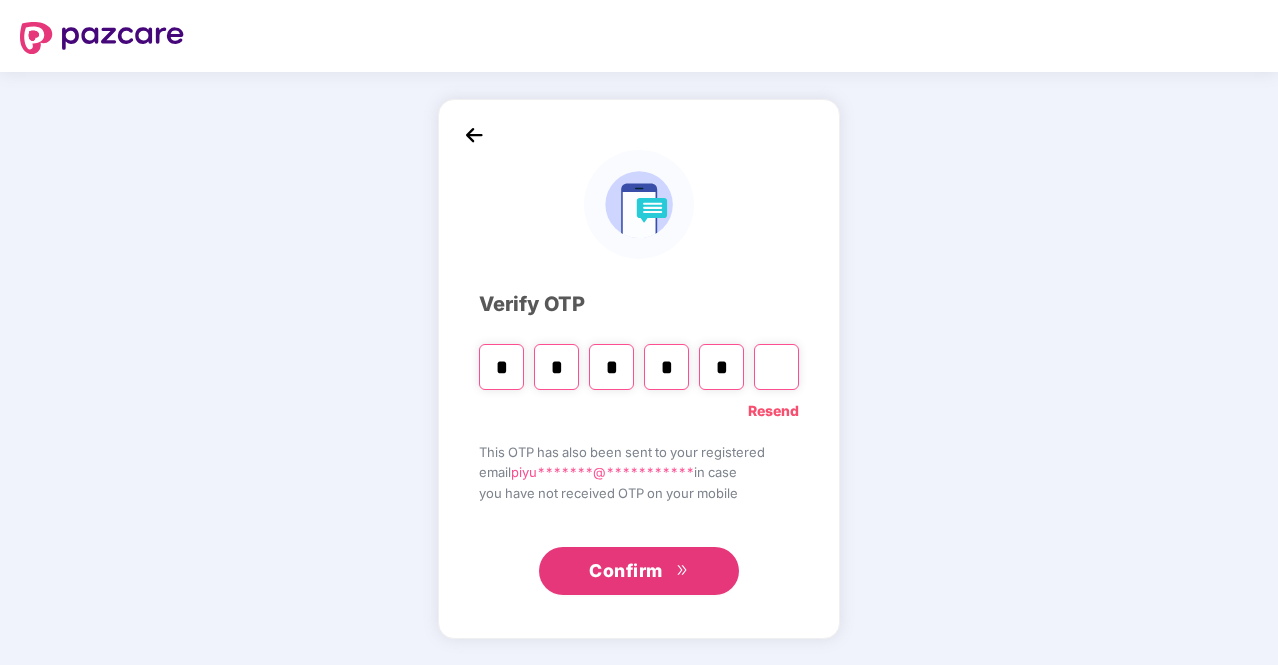 type on "*" 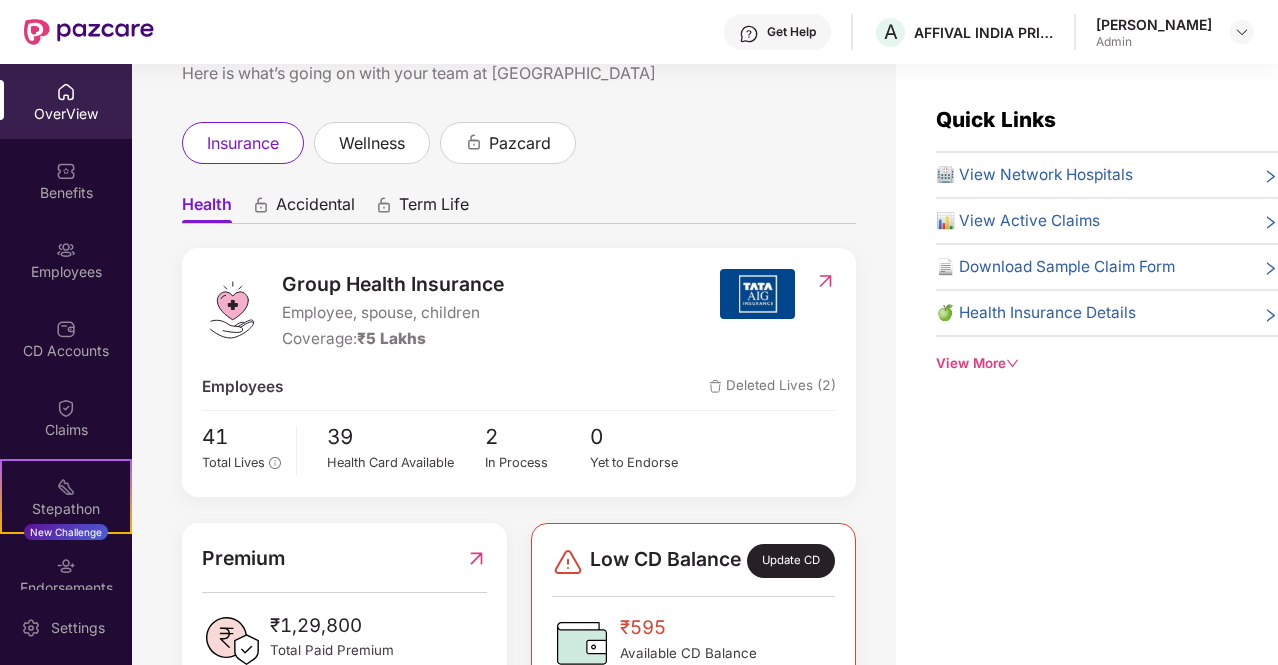 scroll, scrollTop: 100, scrollLeft: 0, axis: vertical 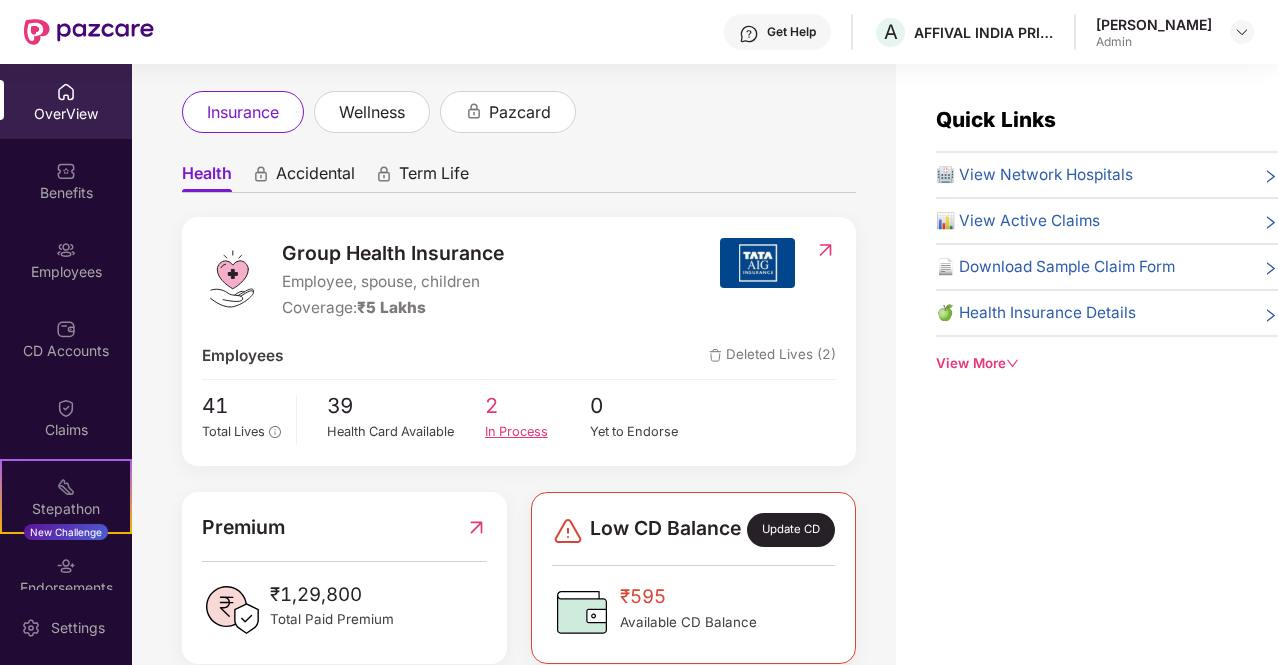 click on "In Process" at bounding box center (538, 432) 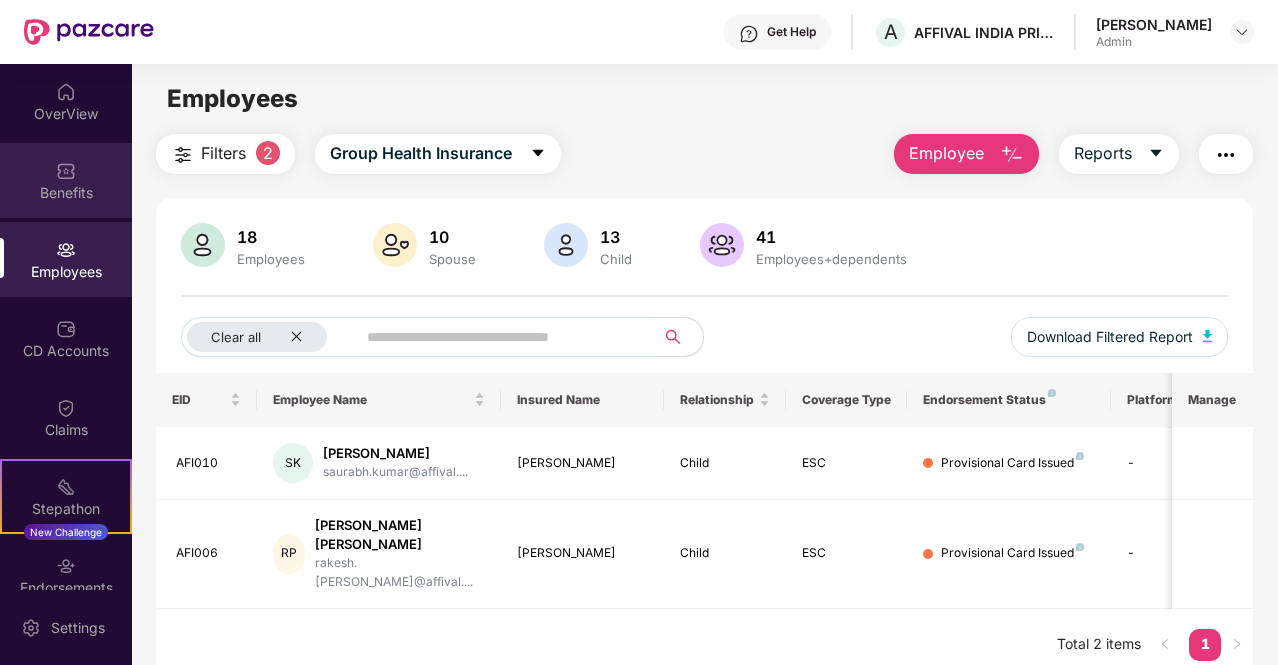 click at bounding box center [66, 171] 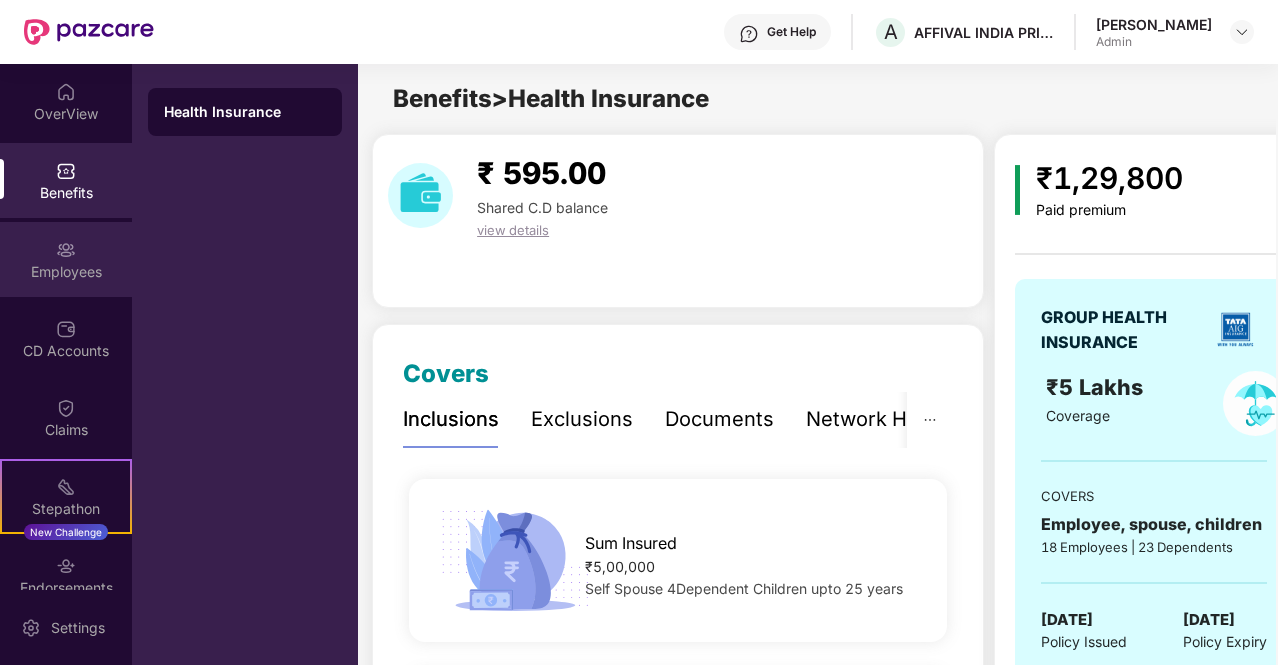 click on "Employees" at bounding box center (66, 272) 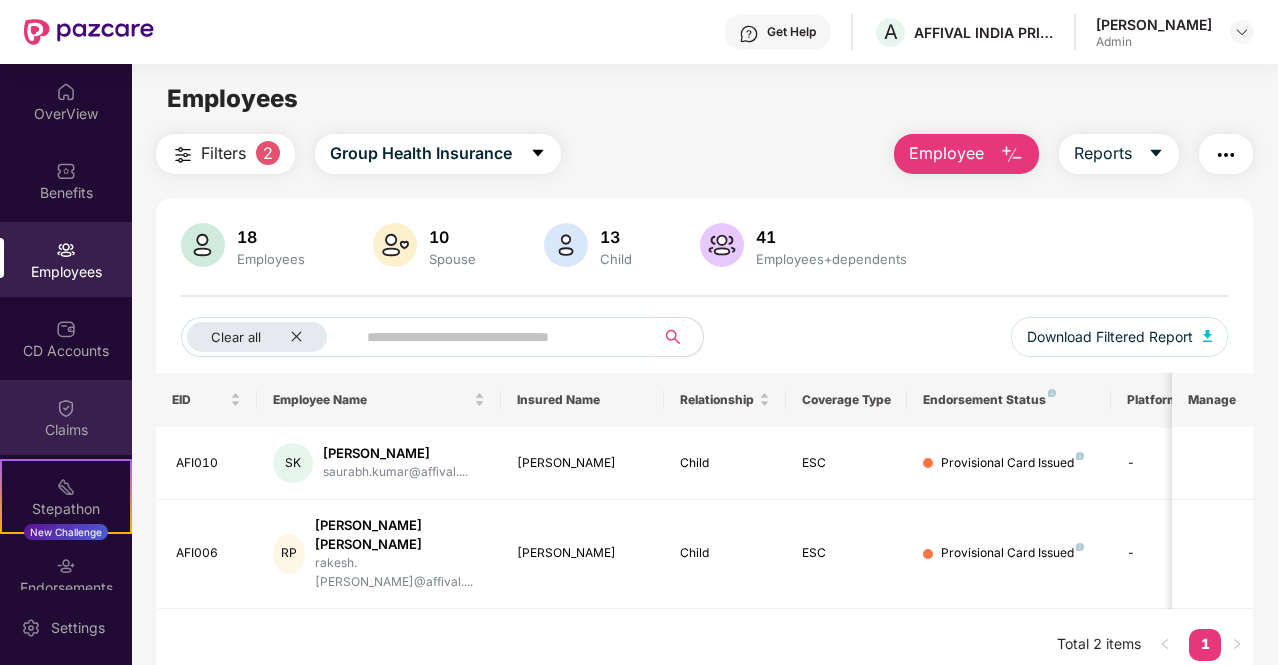 click at bounding box center (66, 408) 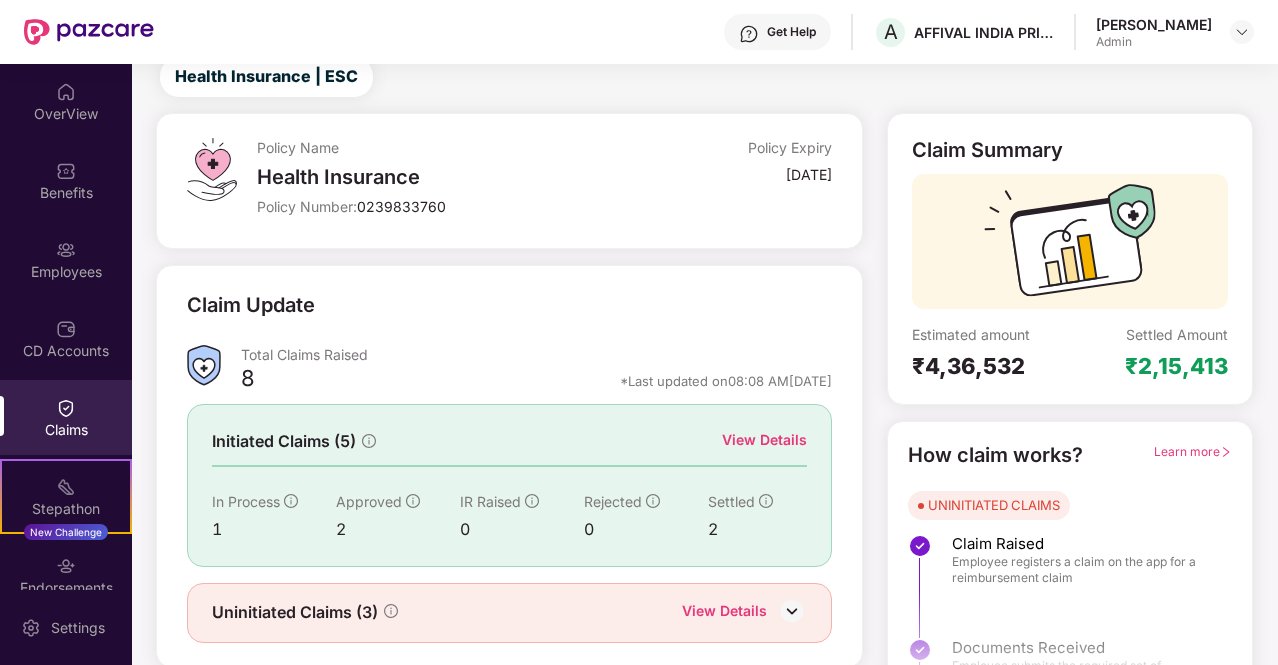 scroll, scrollTop: 116, scrollLeft: 0, axis: vertical 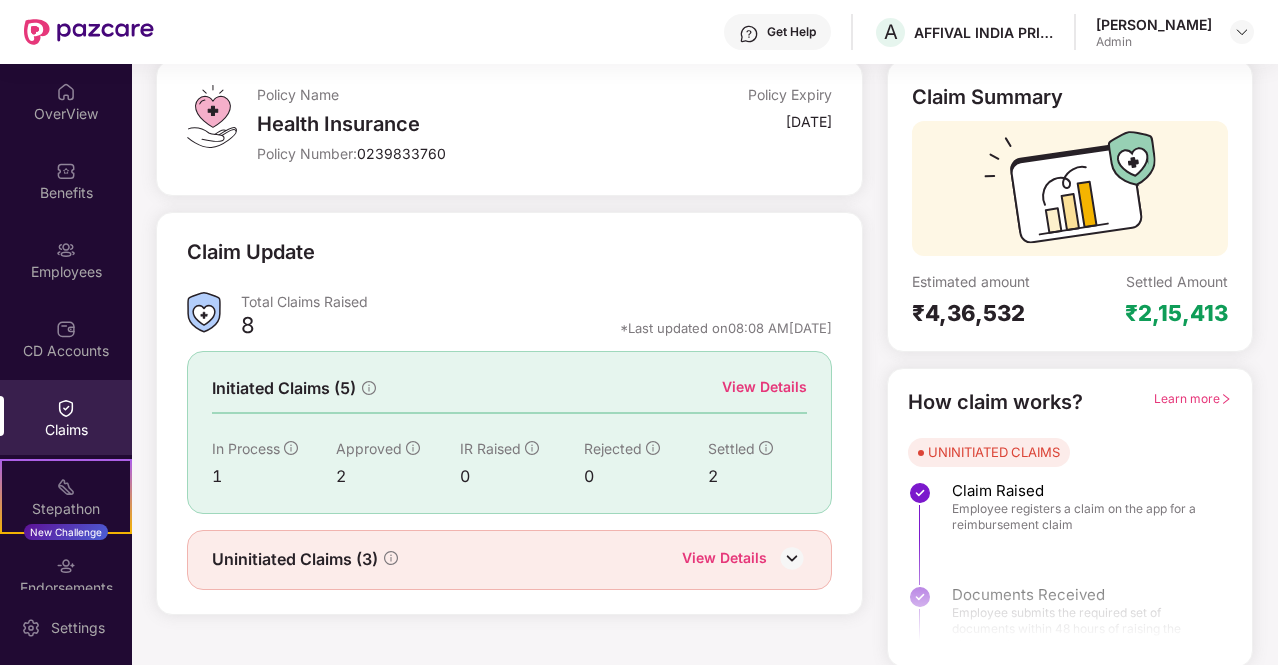 click on "View Details" at bounding box center (764, 387) 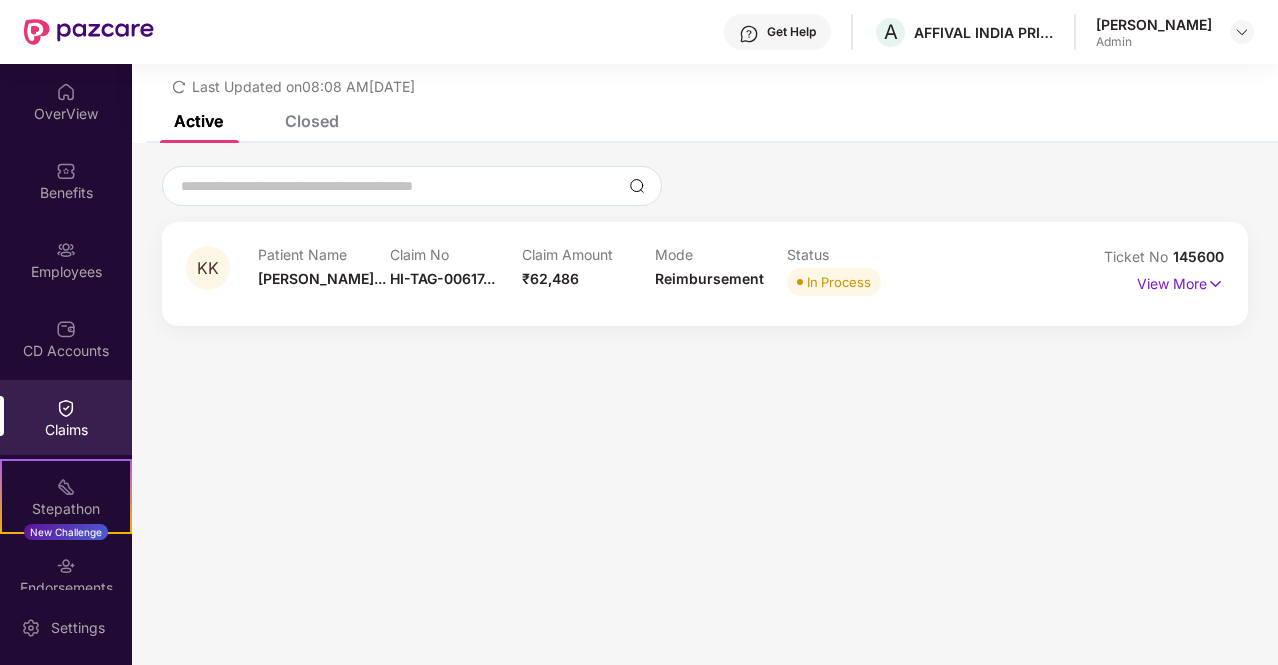 click on "Closed" at bounding box center (312, 121) 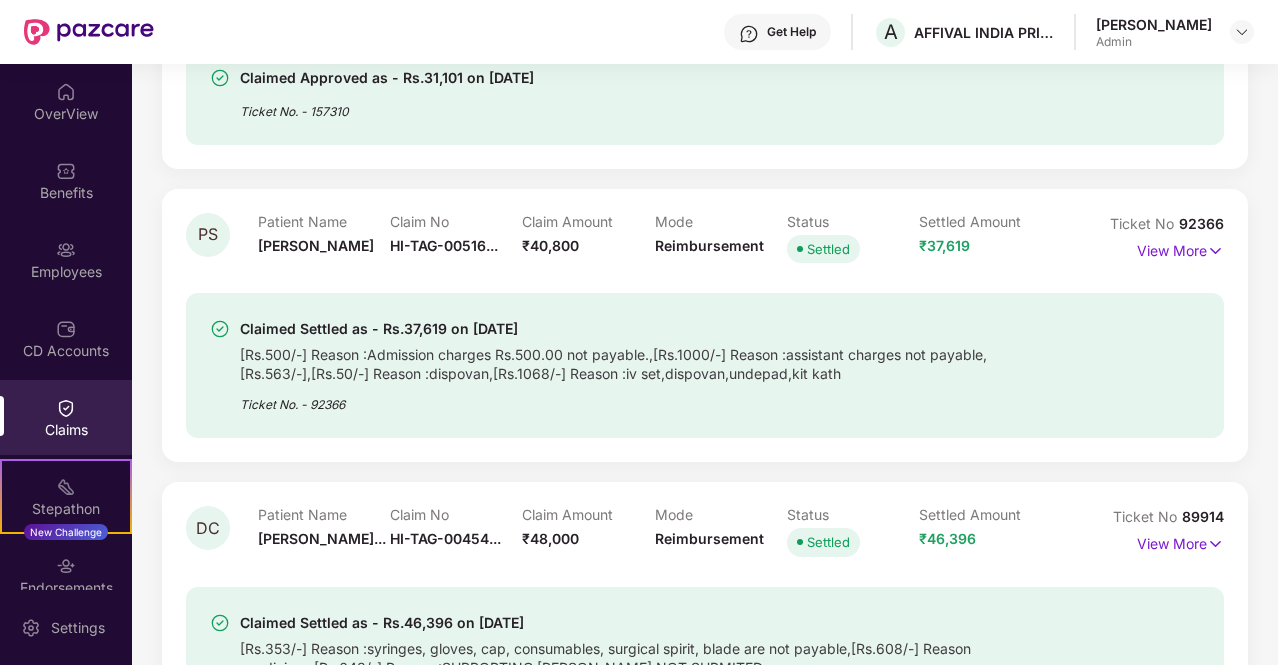 scroll, scrollTop: 710, scrollLeft: 0, axis: vertical 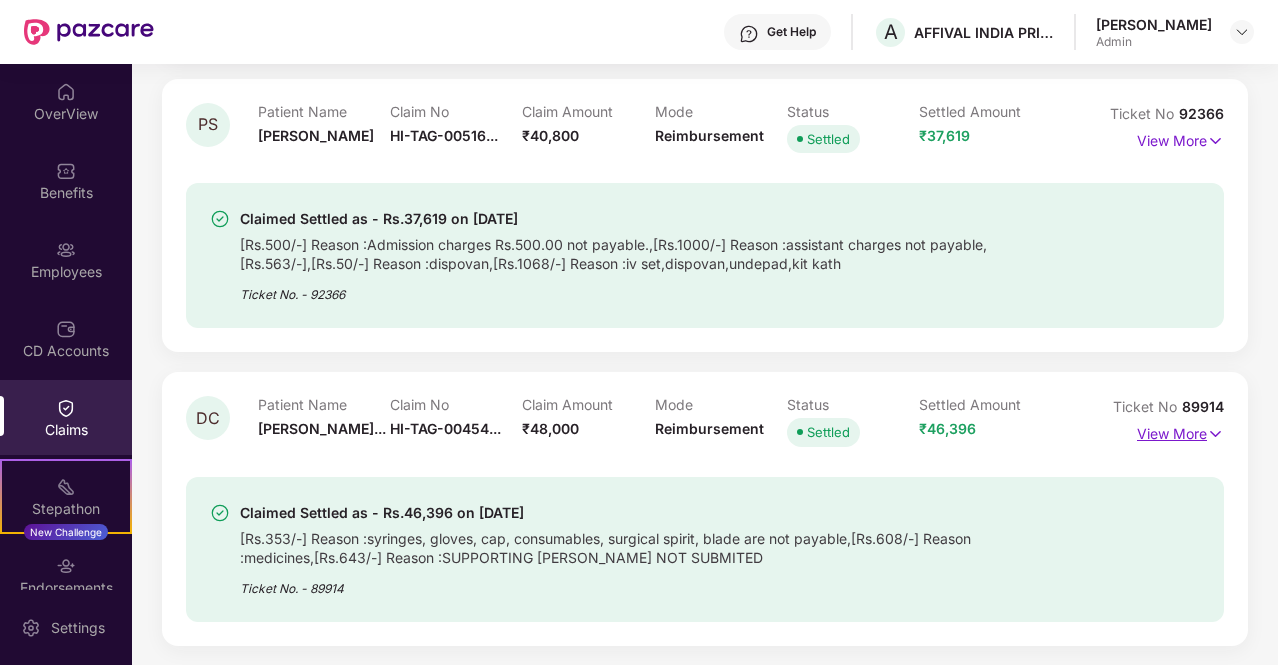 click on "View More" at bounding box center (1180, 431) 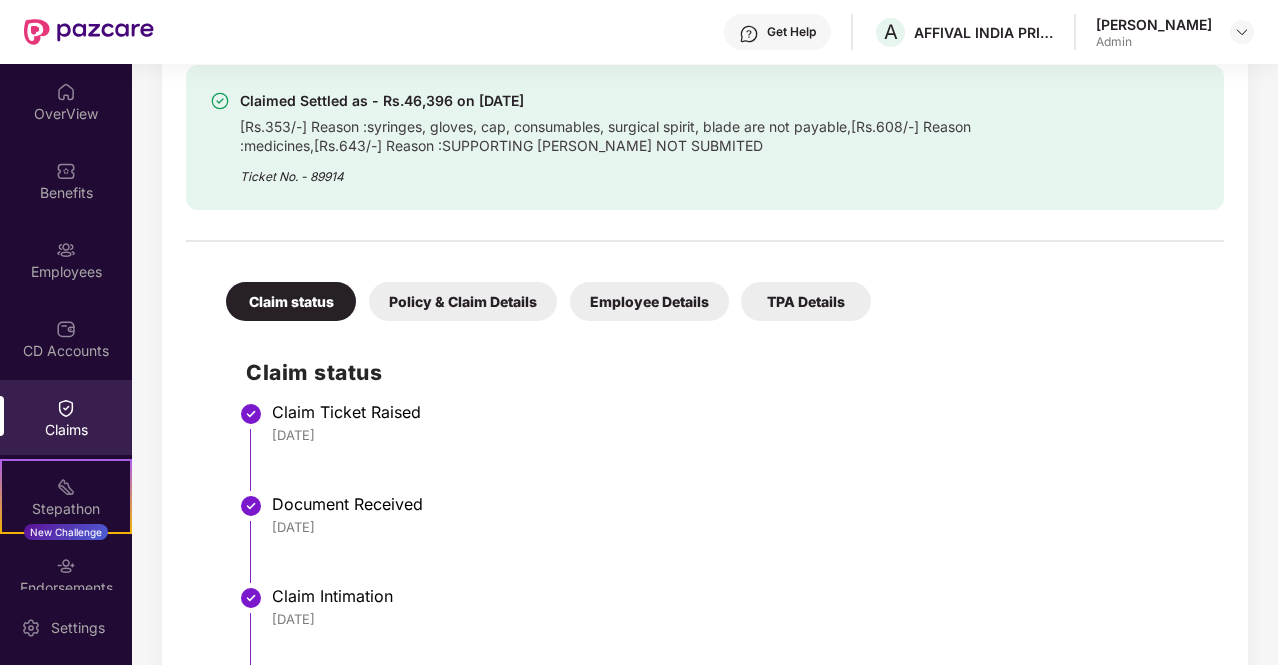 scroll, scrollTop: 1310, scrollLeft: 0, axis: vertical 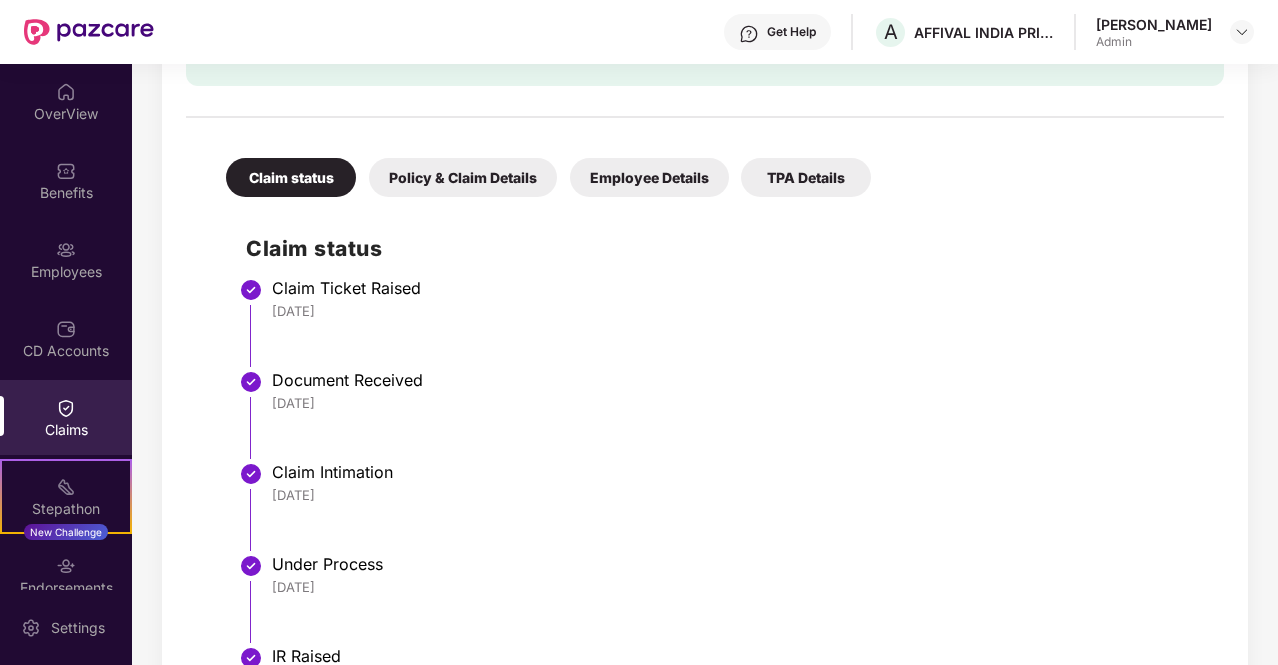 click on "Employee Details" at bounding box center (649, 177) 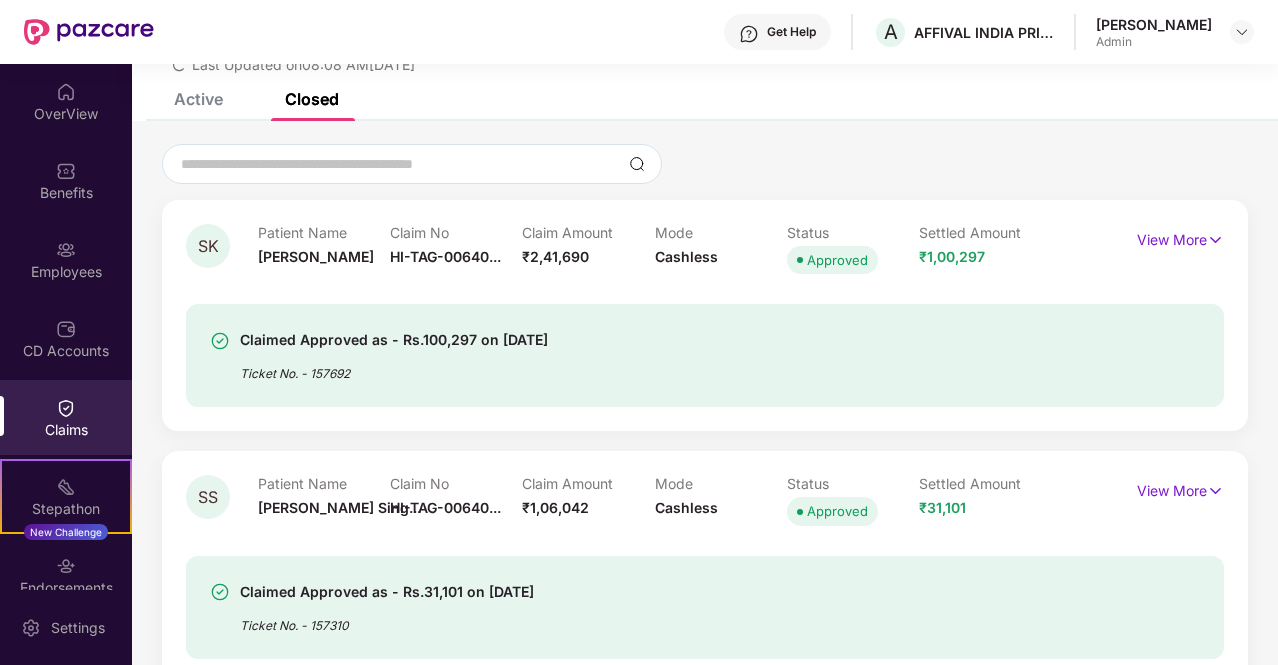 scroll, scrollTop: 0, scrollLeft: 0, axis: both 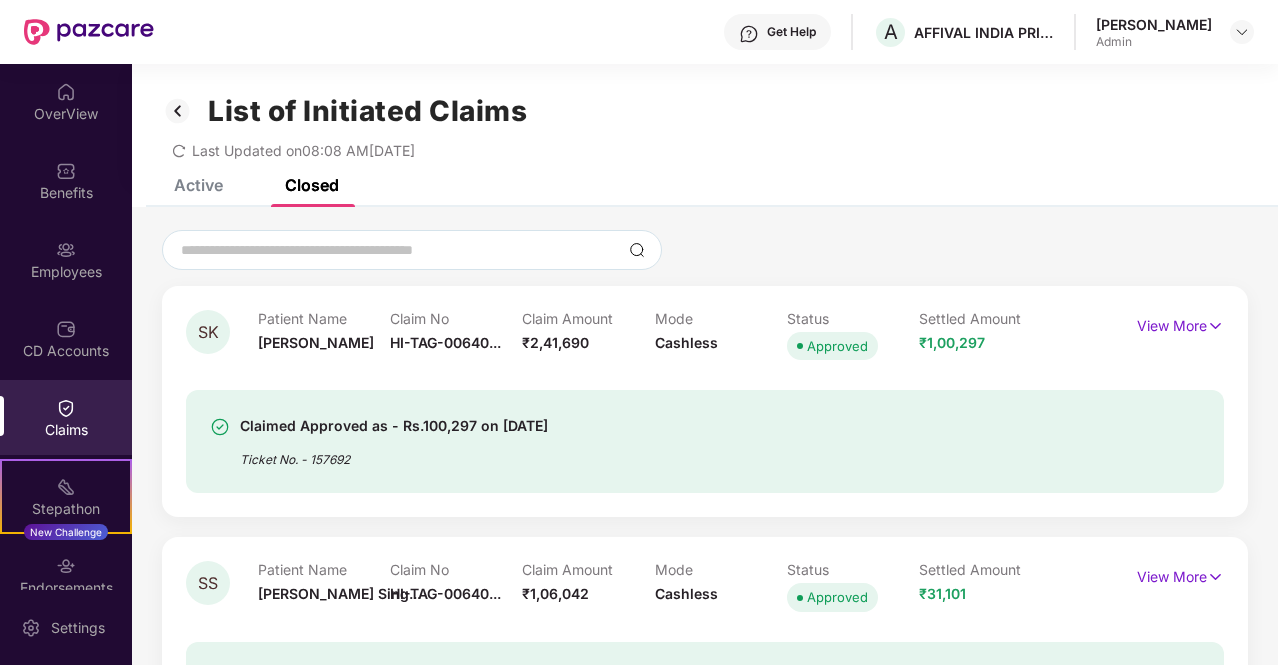click on "Active" at bounding box center (183, 185) 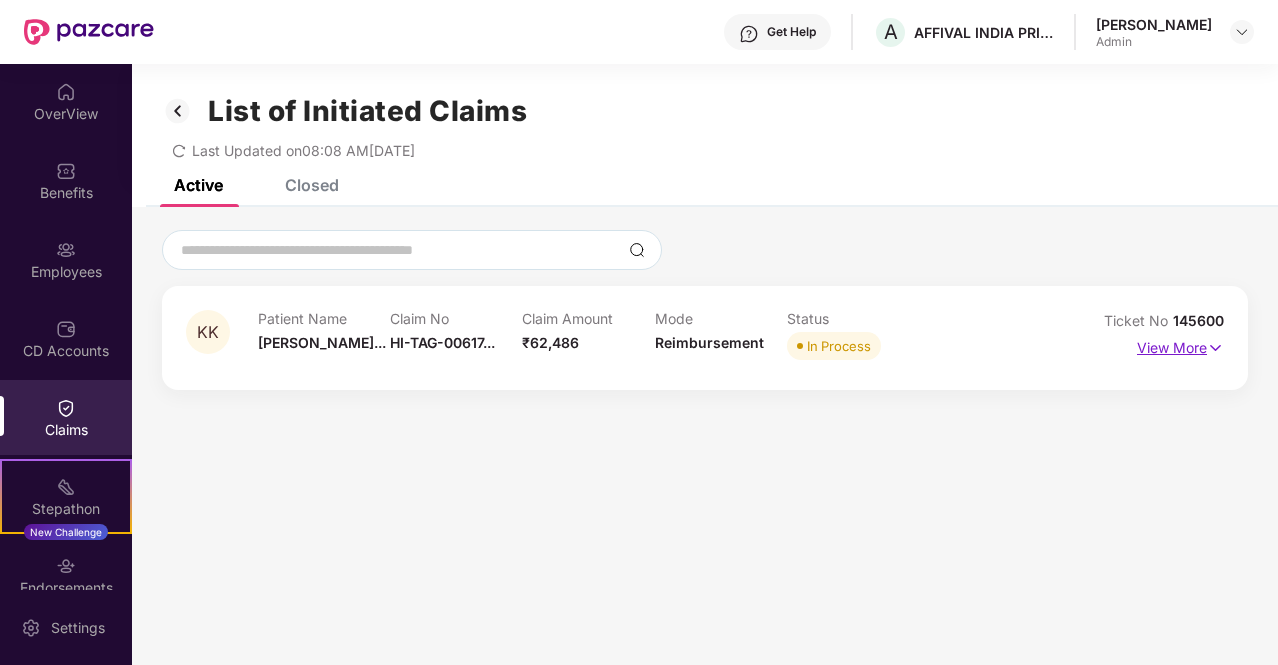 click on "View More" at bounding box center (1180, 345) 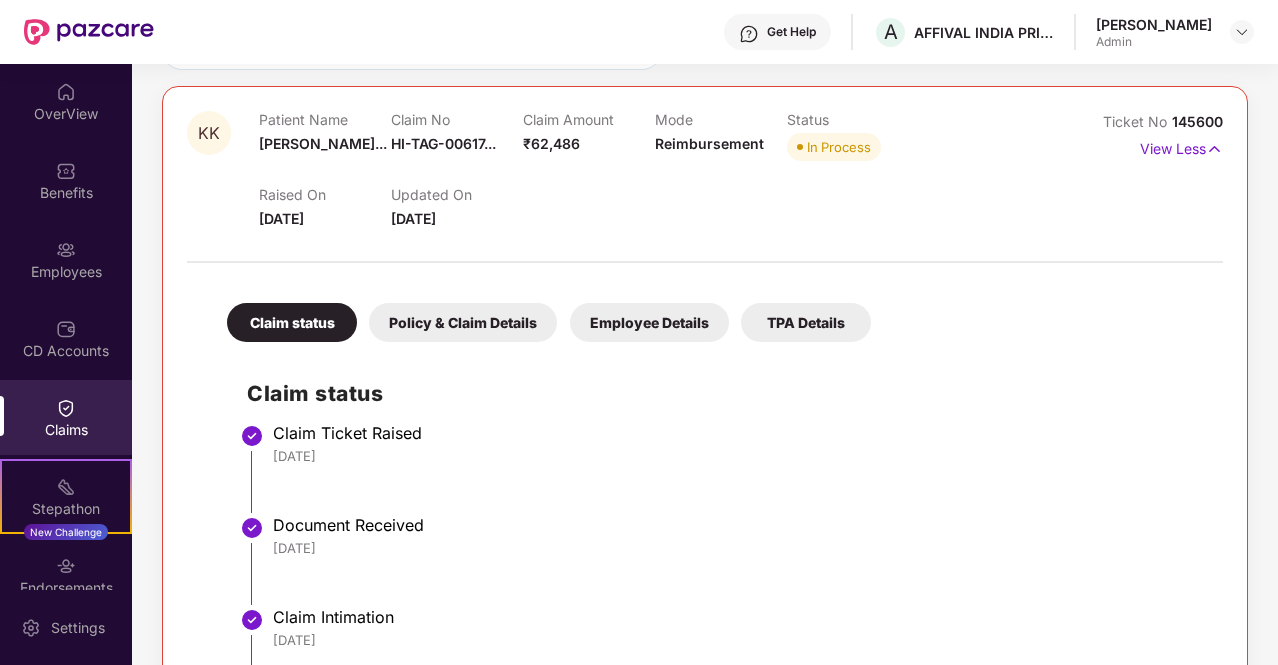 click on "Employee Details" at bounding box center [649, 322] 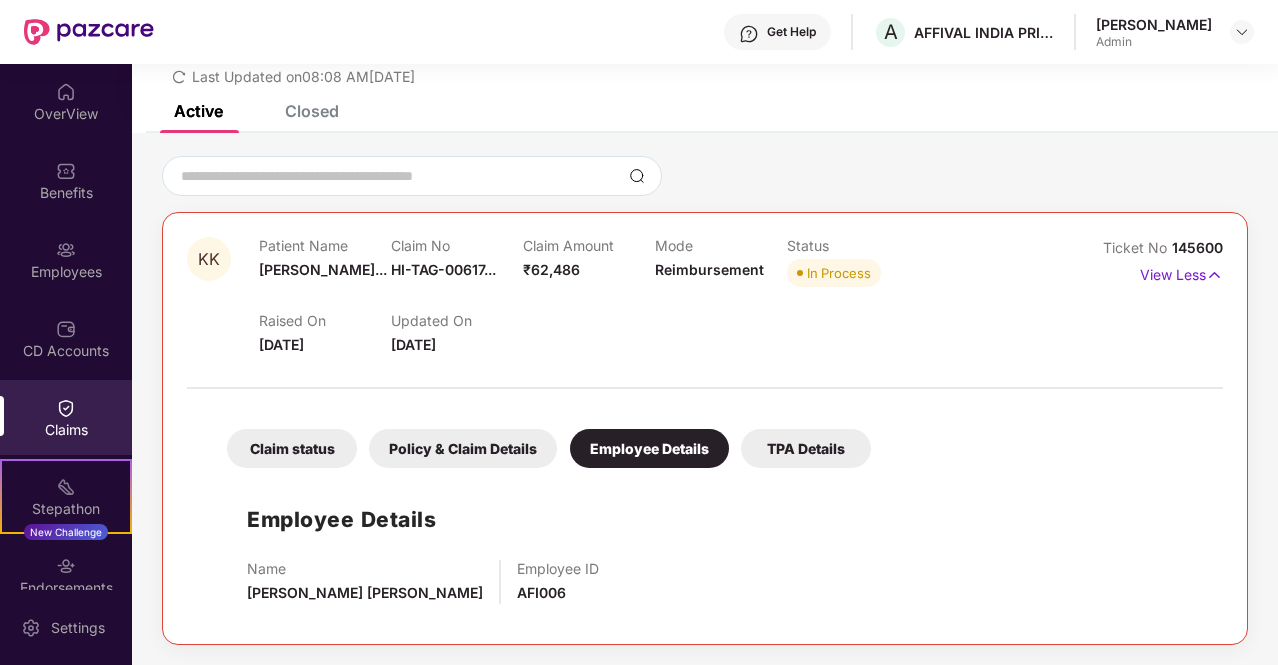 scroll, scrollTop: 72, scrollLeft: 0, axis: vertical 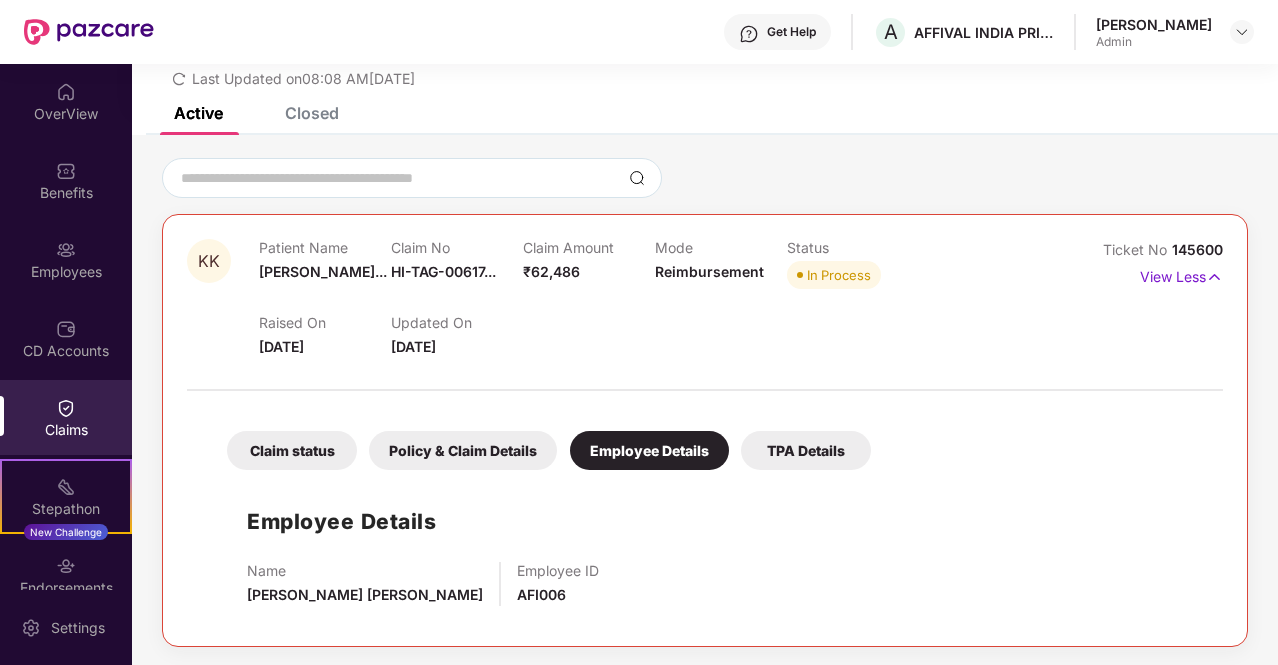 click on "Claim status" at bounding box center [292, 450] 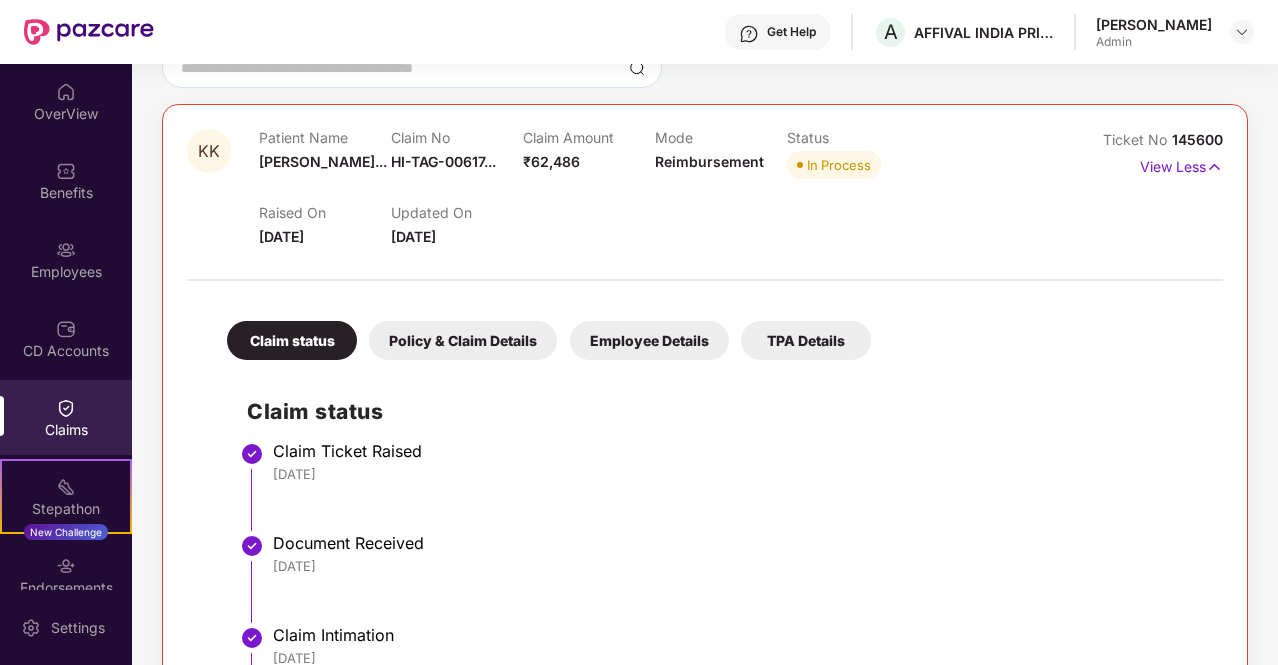 scroll, scrollTop: 0, scrollLeft: 0, axis: both 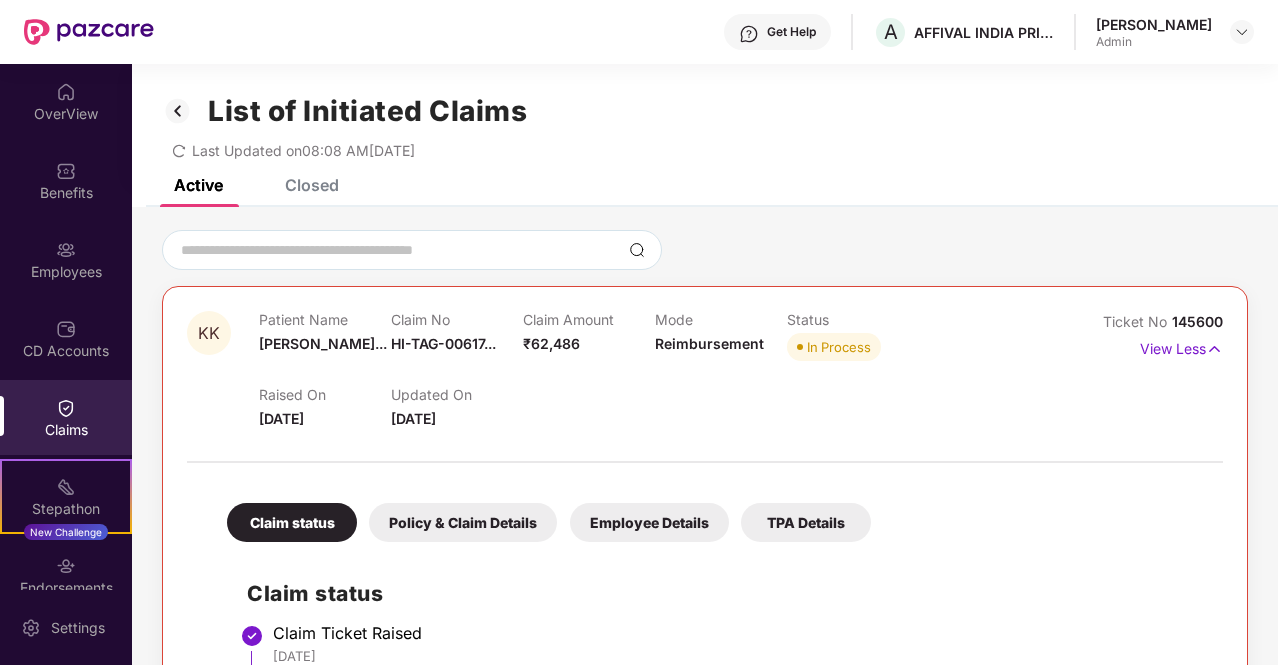 drag, startPoint x: 320, startPoint y: 192, endPoint x: 352, endPoint y: 193, distance: 32.01562 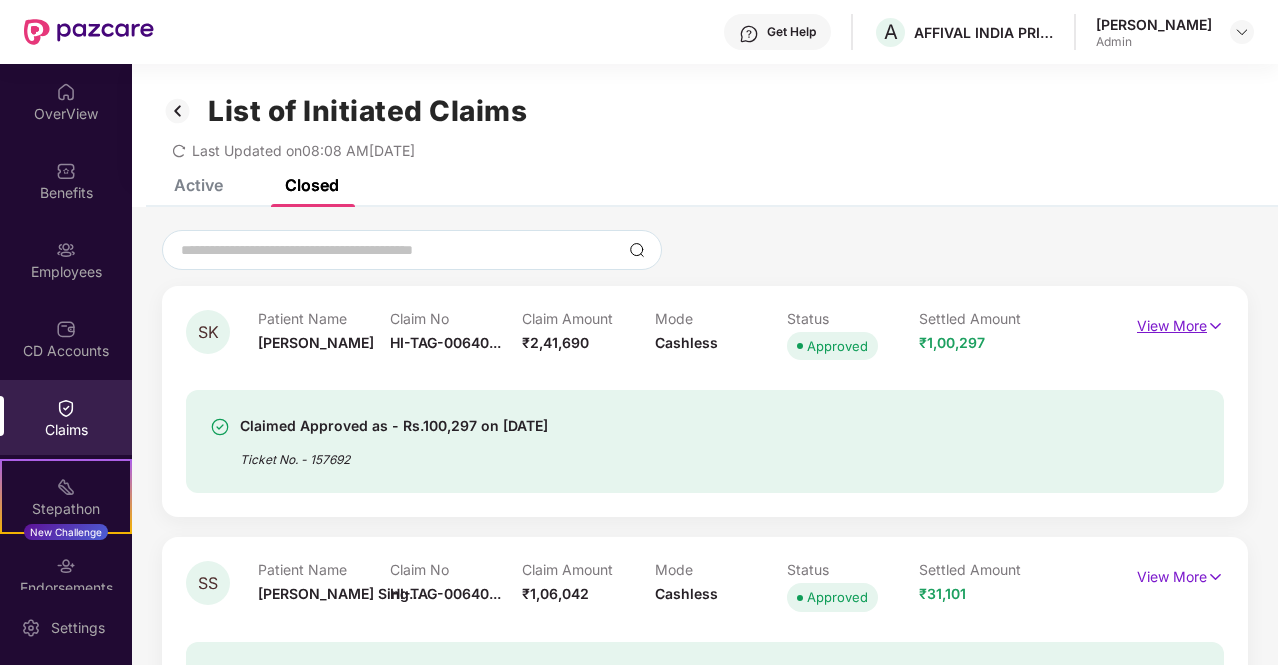 click on "View More" at bounding box center (1180, 323) 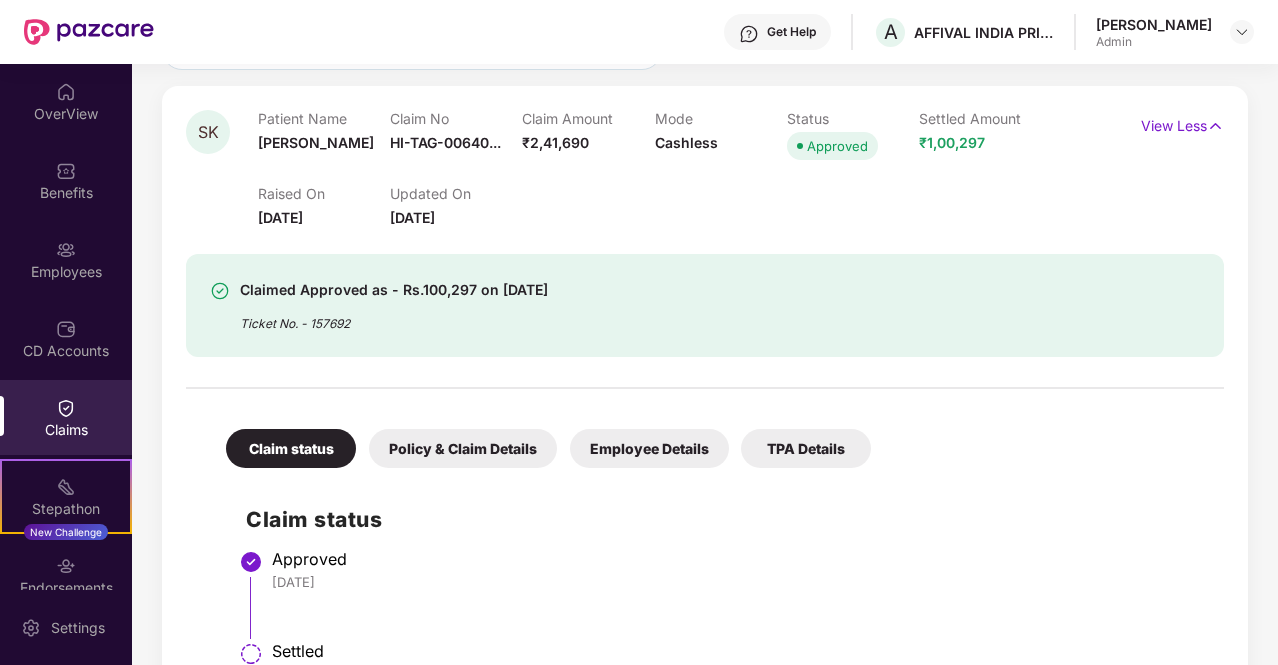 scroll, scrollTop: 300, scrollLeft: 0, axis: vertical 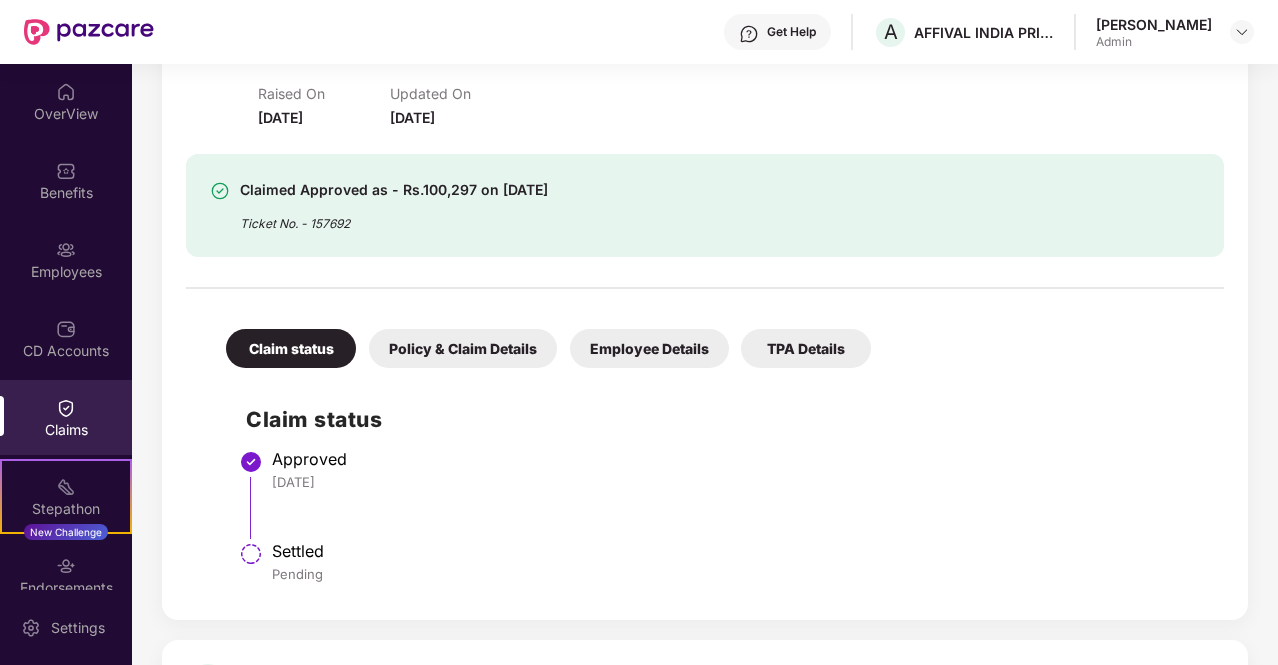 click on "Policy & Claim Details" at bounding box center (463, 348) 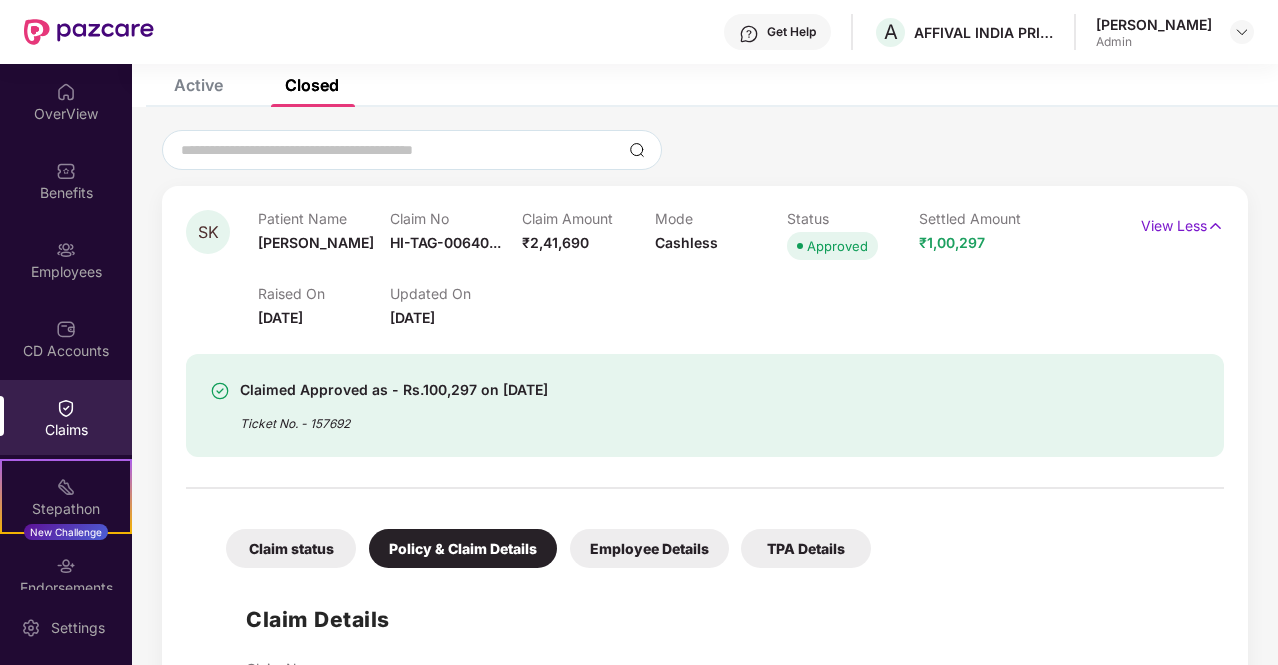 scroll, scrollTop: 300, scrollLeft: 0, axis: vertical 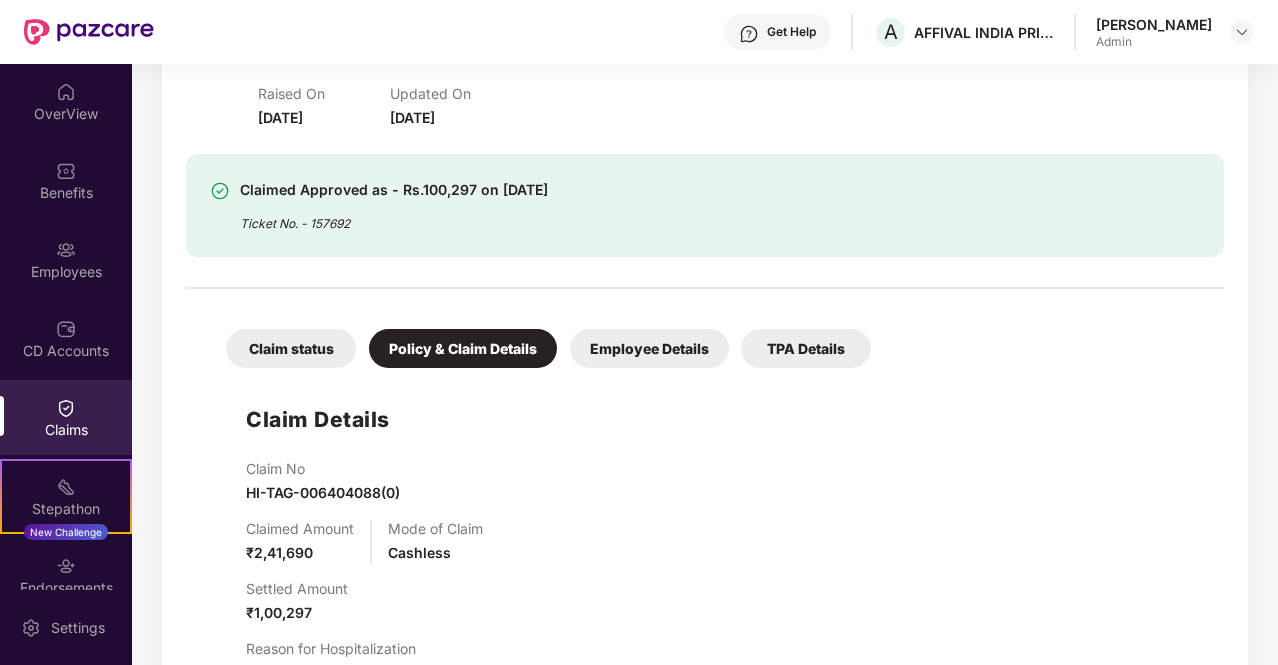 click on "Employee Details" at bounding box center [649, 348] 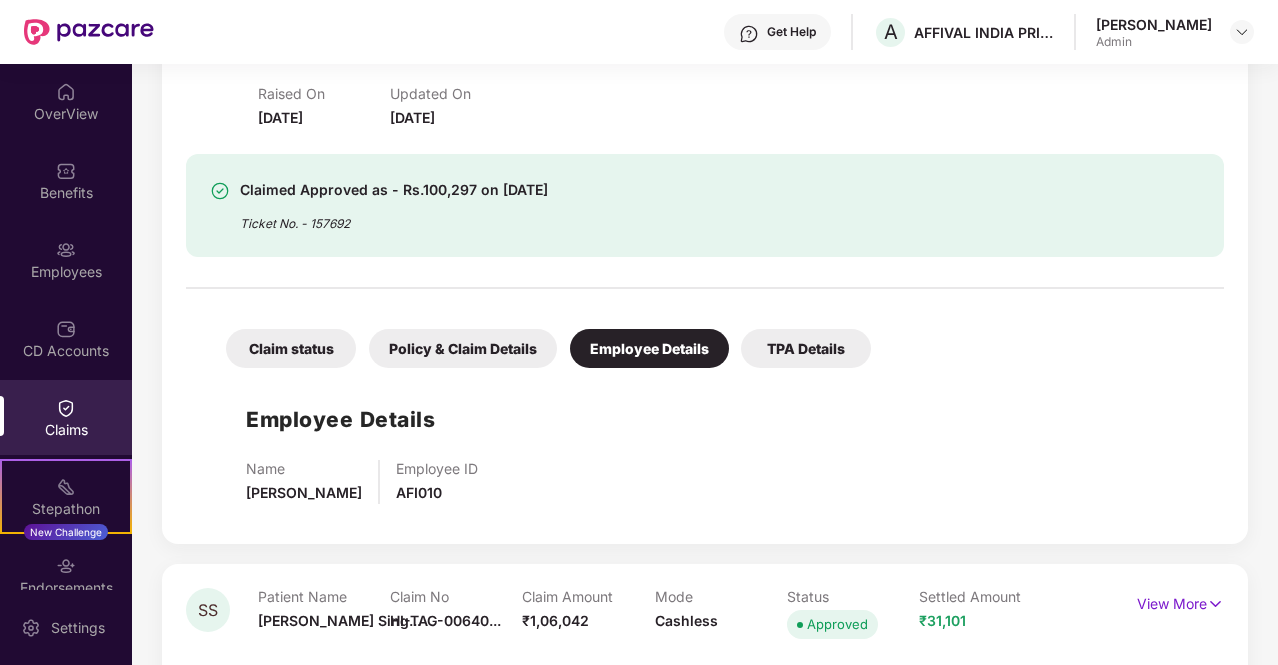 scroll, scrollTop: 400, scrollLeft: 0, axis: vertical 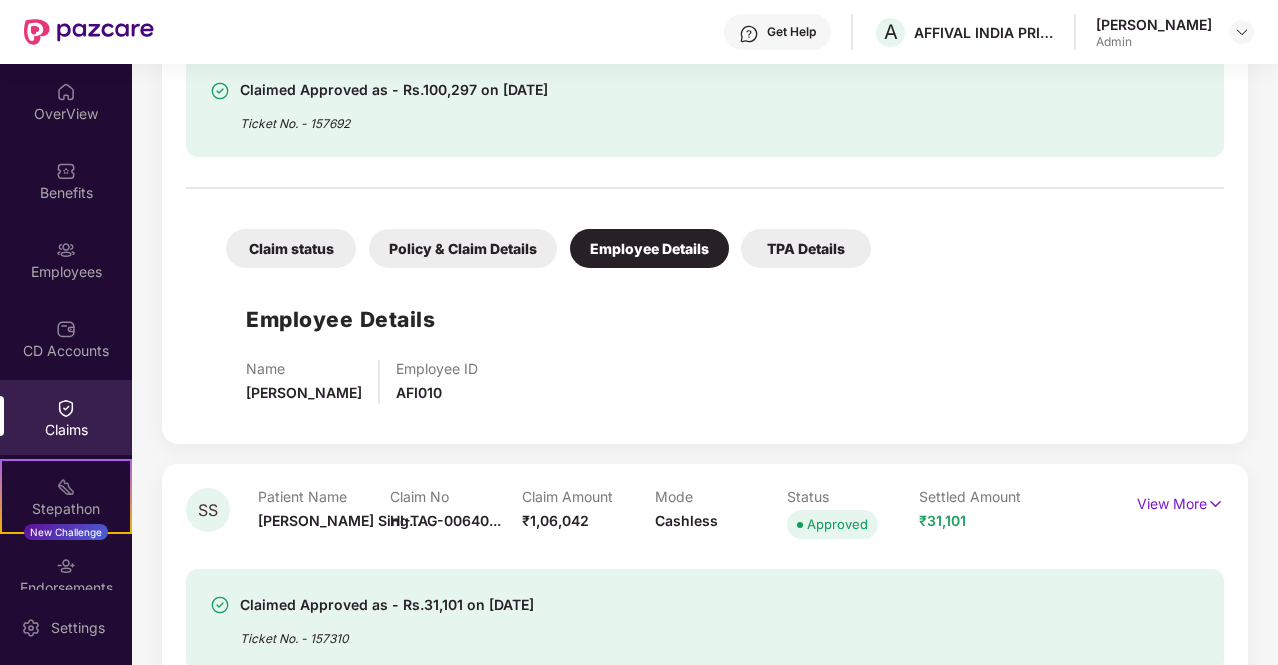 click on "AFI010" at bounding box center (419, 392) 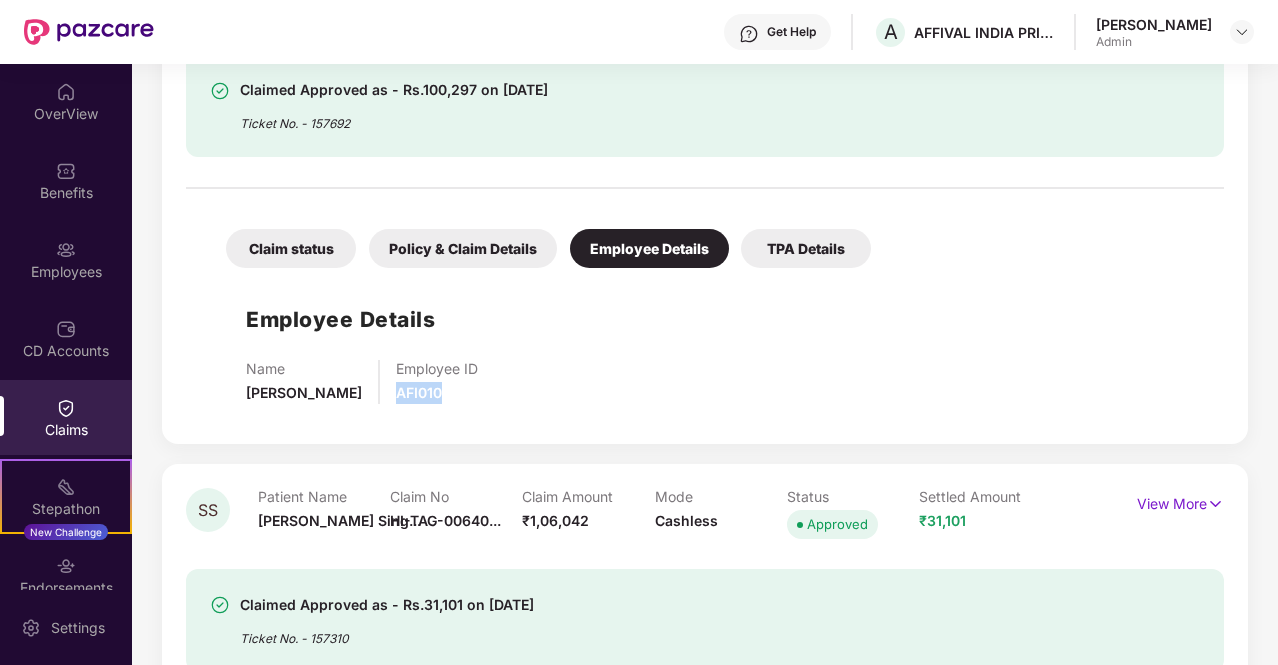 click on "AFI010" at bounding box center [419, 392] 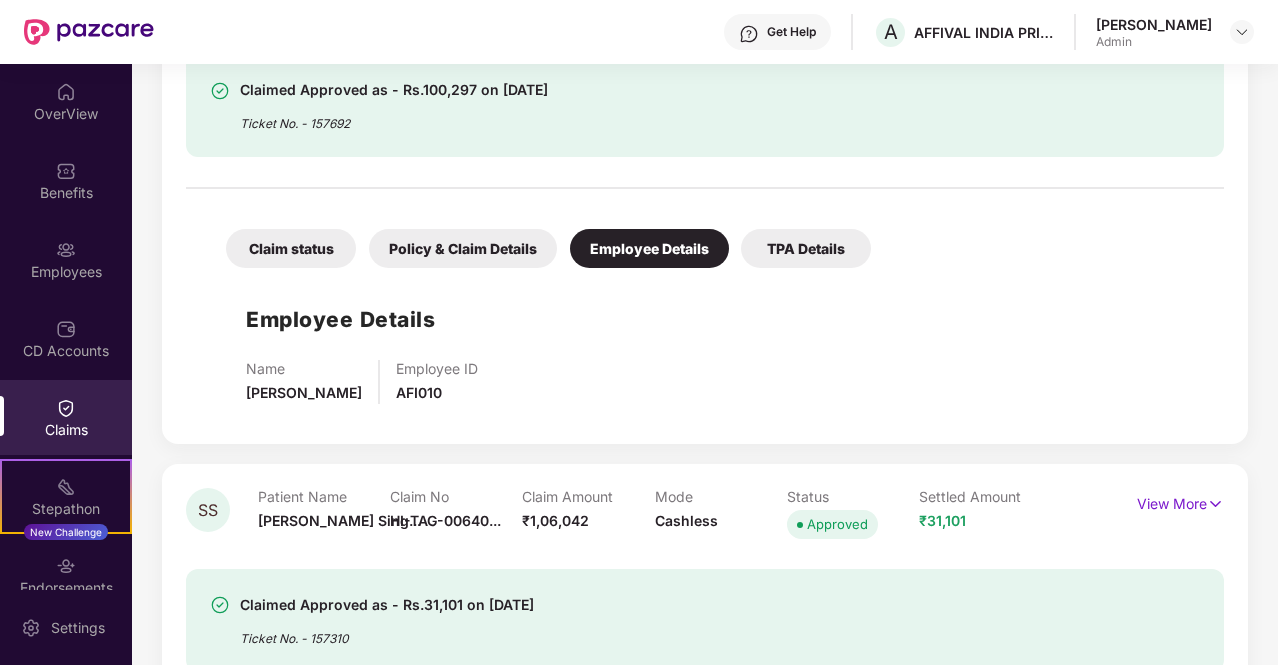 click on "Name Saurabh Kumar Employee ID AFI010" at bounding box center (725, 382) 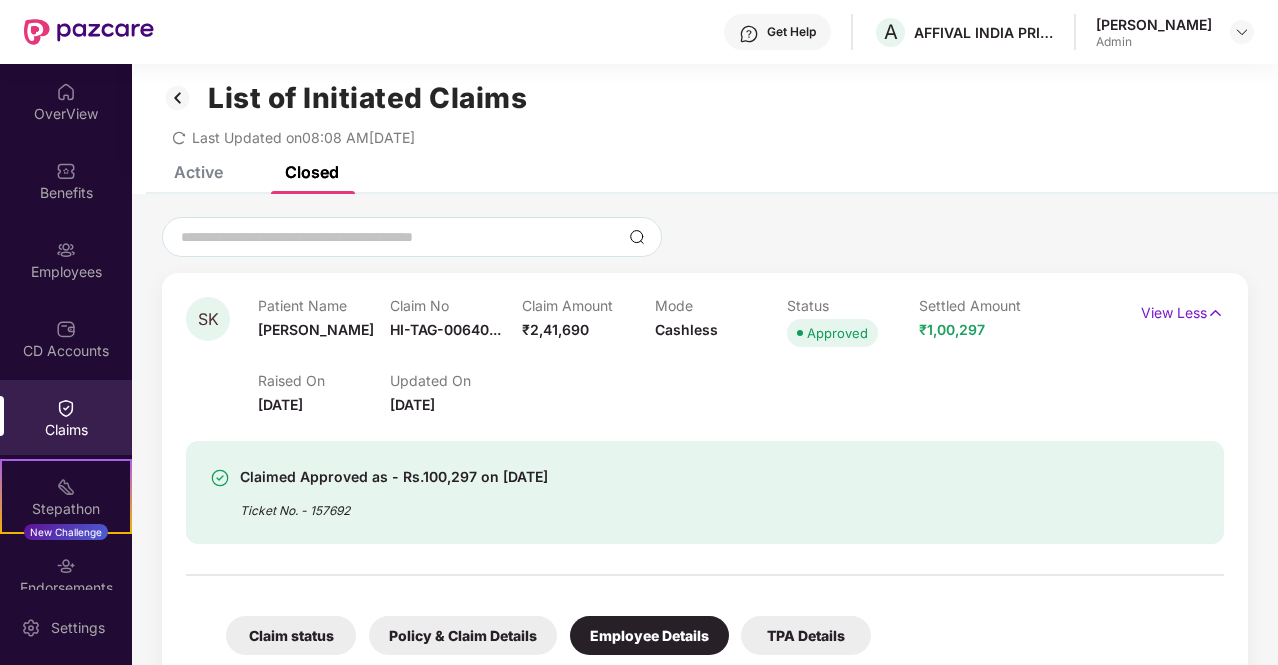 scroll, scrollTop: 0, scrollLeft: 0, axis: both 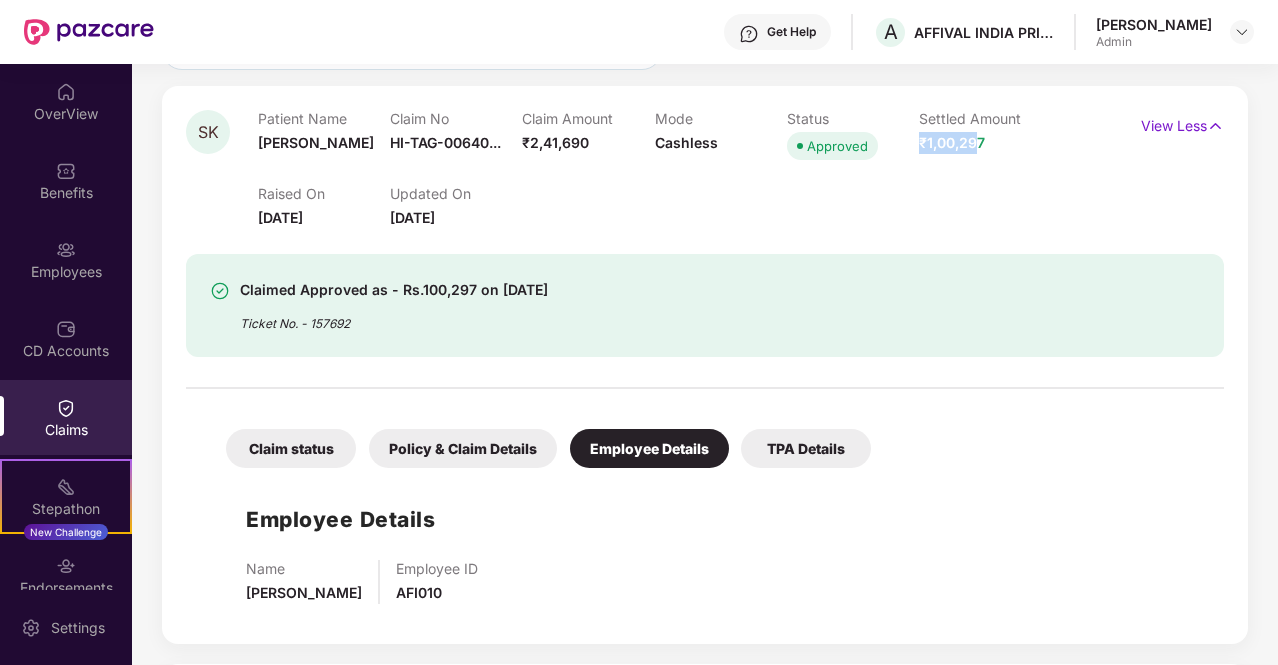 drag, startPoint x: 978, startPoint y: 140, endPoint x: 921, endPoint y: 136, distance: 57.14018 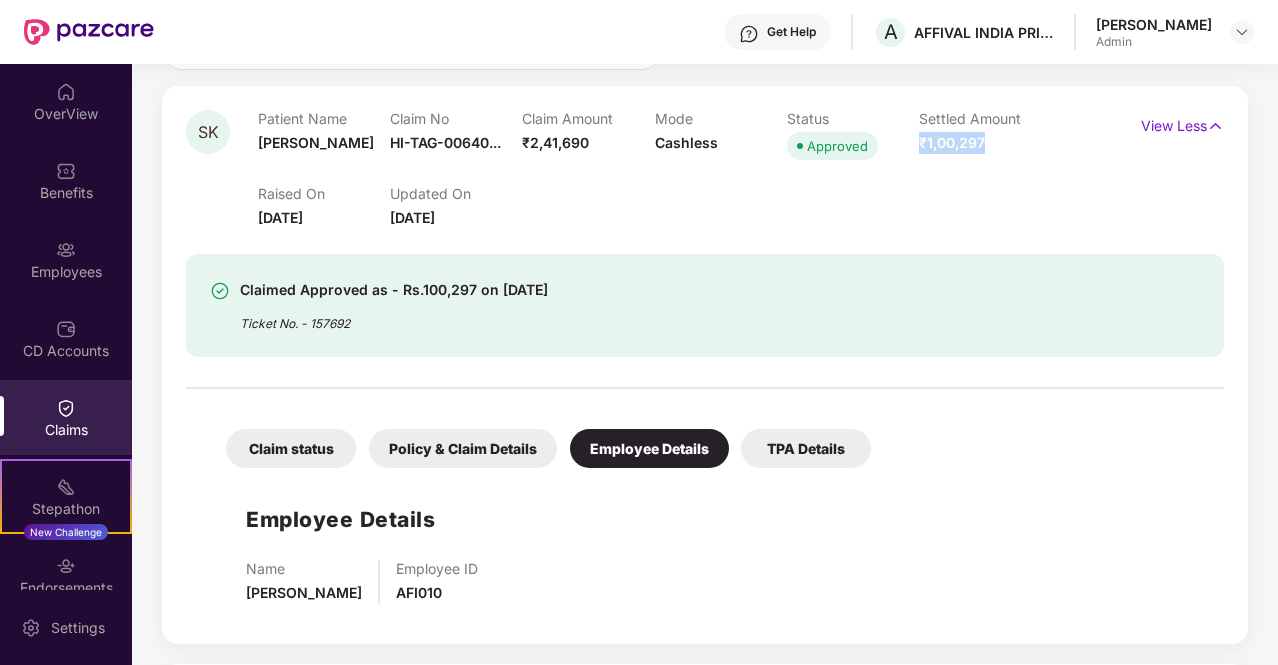drag, startPoint x: 918, startPoint y: 140, endPoint x: 986, endPoint y: 149, distance: 68.593 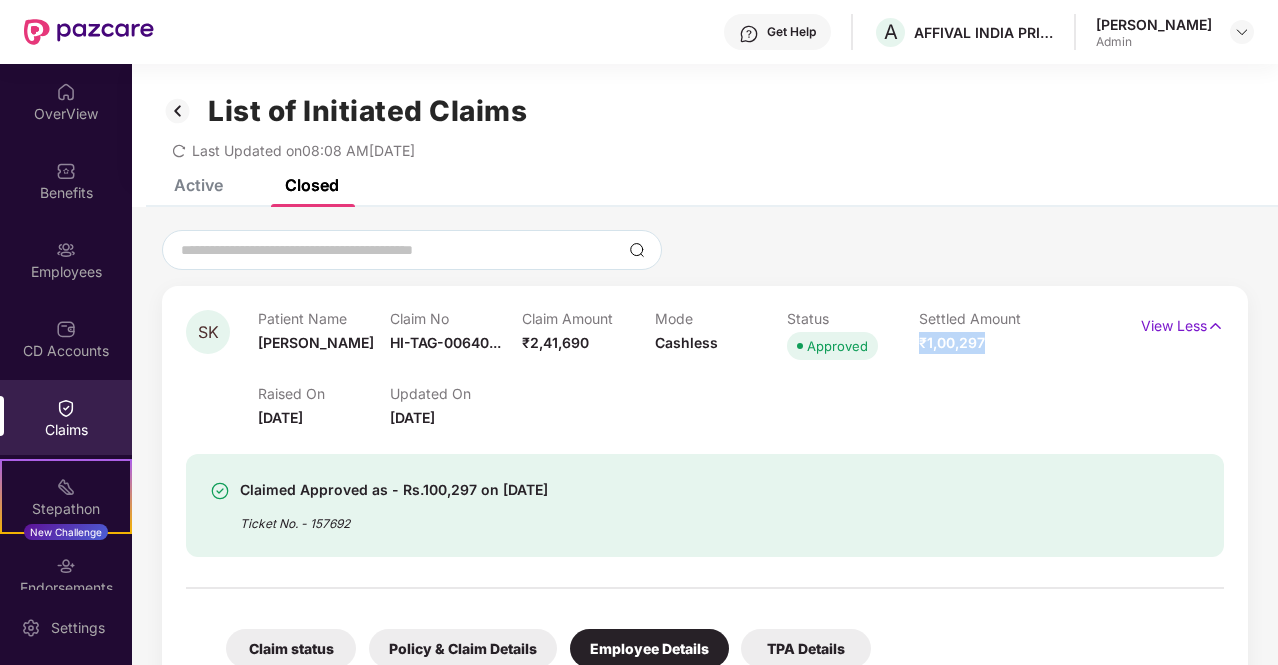 scroll, scrollTop: 100, scrollLeft: 0, axis: vertical 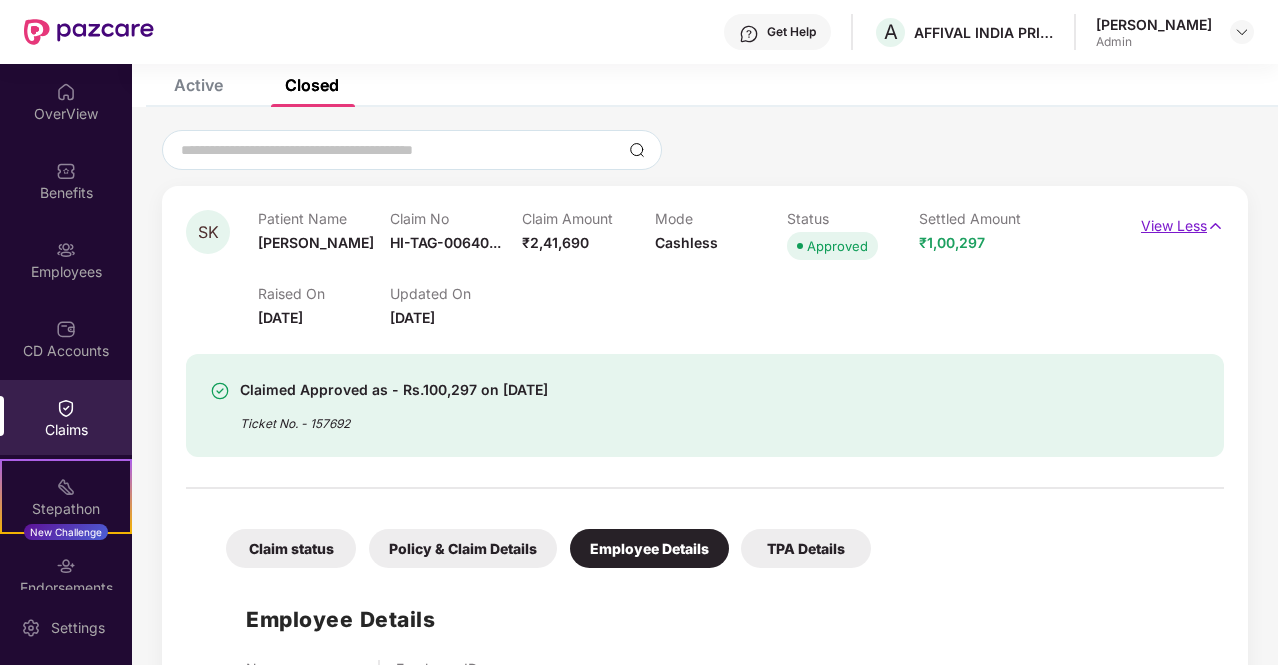 click on "View Less" at bounding box center (1182, 223) 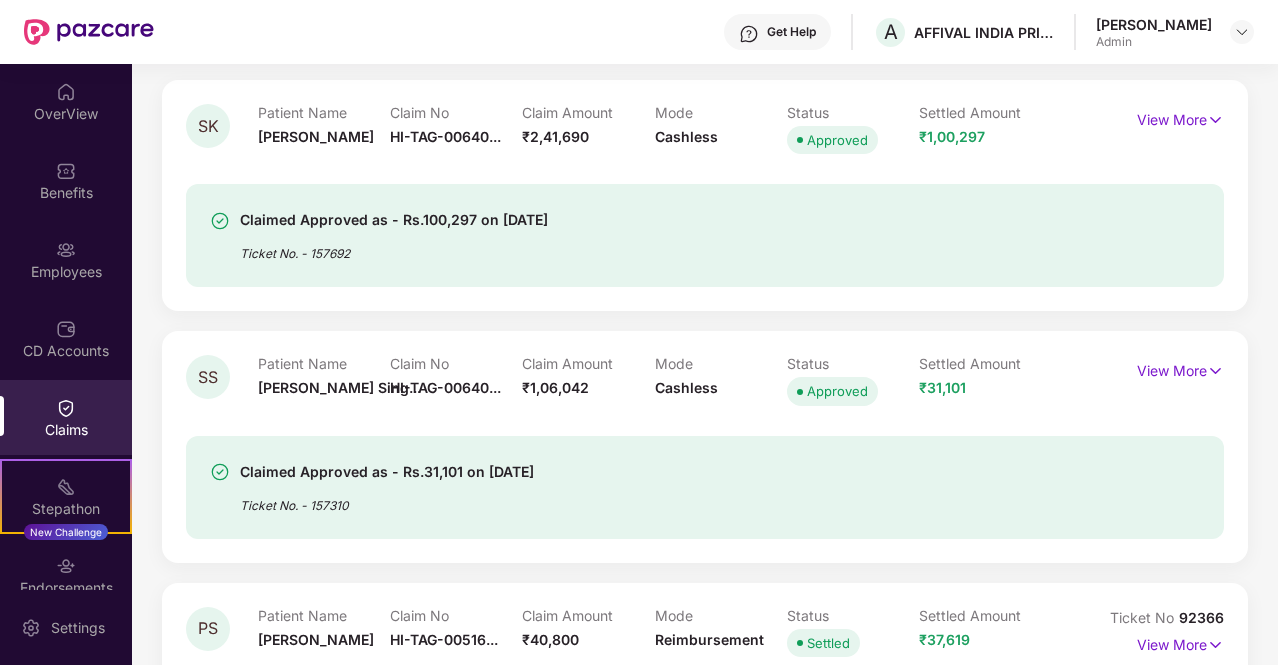 scroll, scrollTop: 300, scrollLeft: 0, axis: vertical 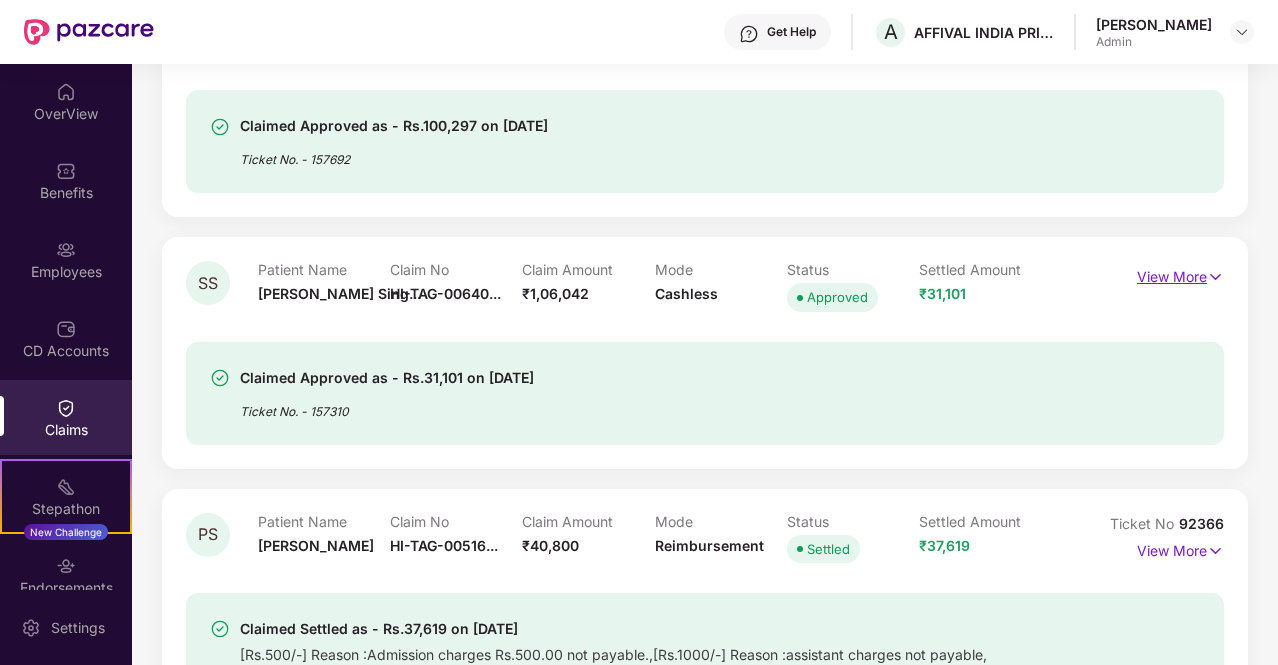 click on "View More" at bounding box center (1180, 274) 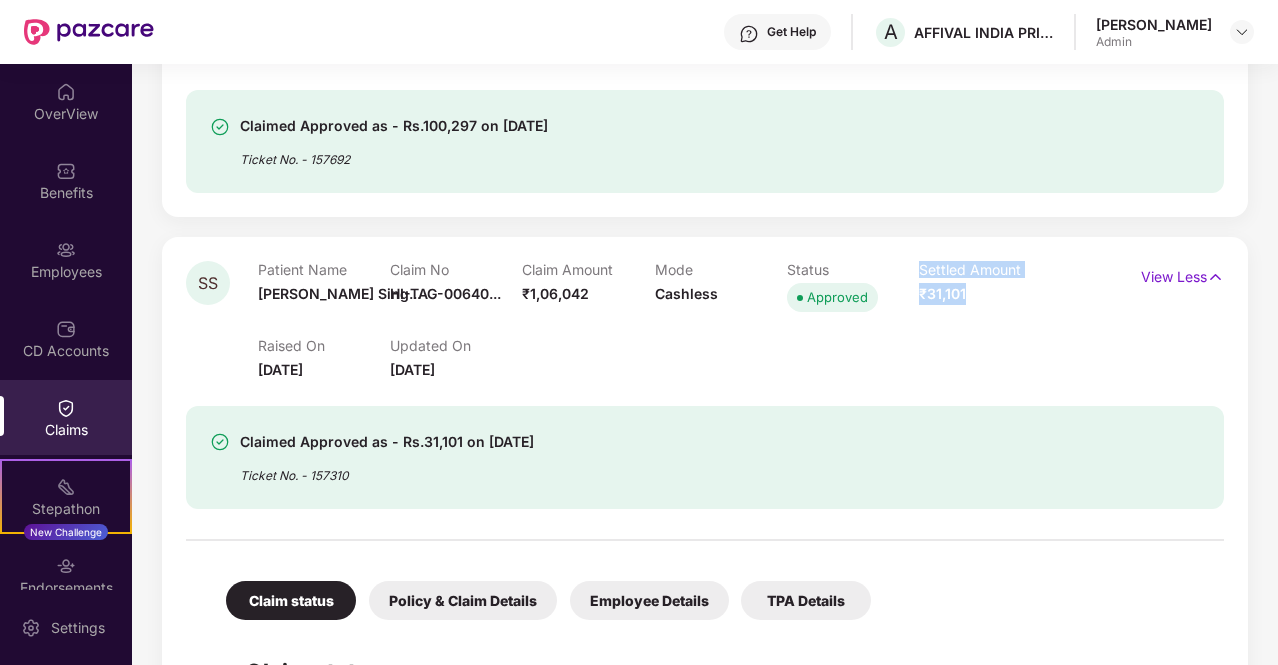 drag, startPoint x: 965, startPoint y: 293, endPoint x: 914, endPoint y: 293, distance: 51 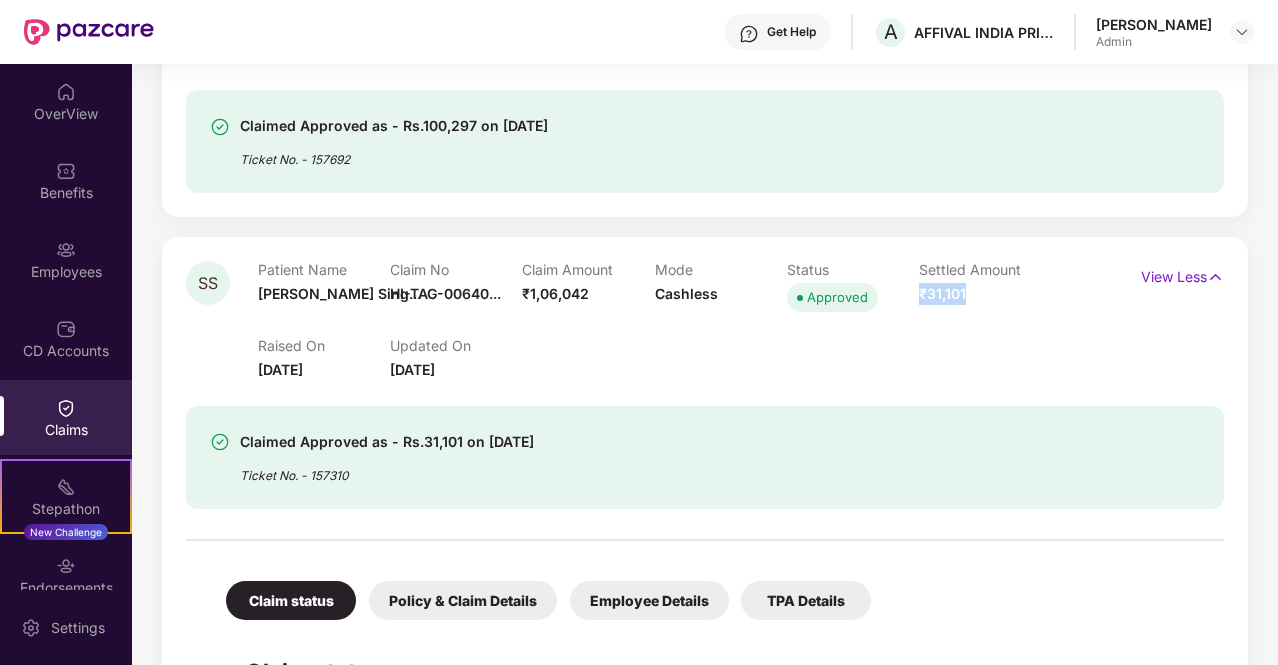 drag, startPoint x: 920, startPoint y: 291, endPoint x: 968, endPoint y: 295, distance: 48.166378 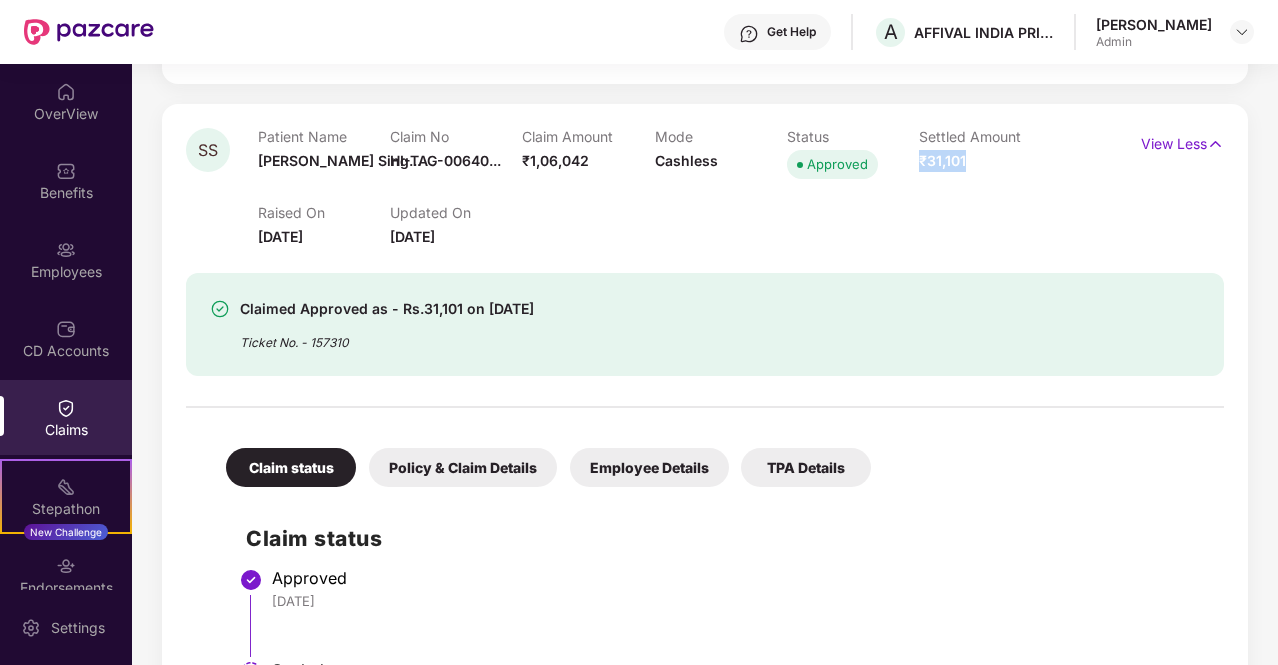 scroll, scrollTop: 600, scrollLeft: 0, axis: vertical 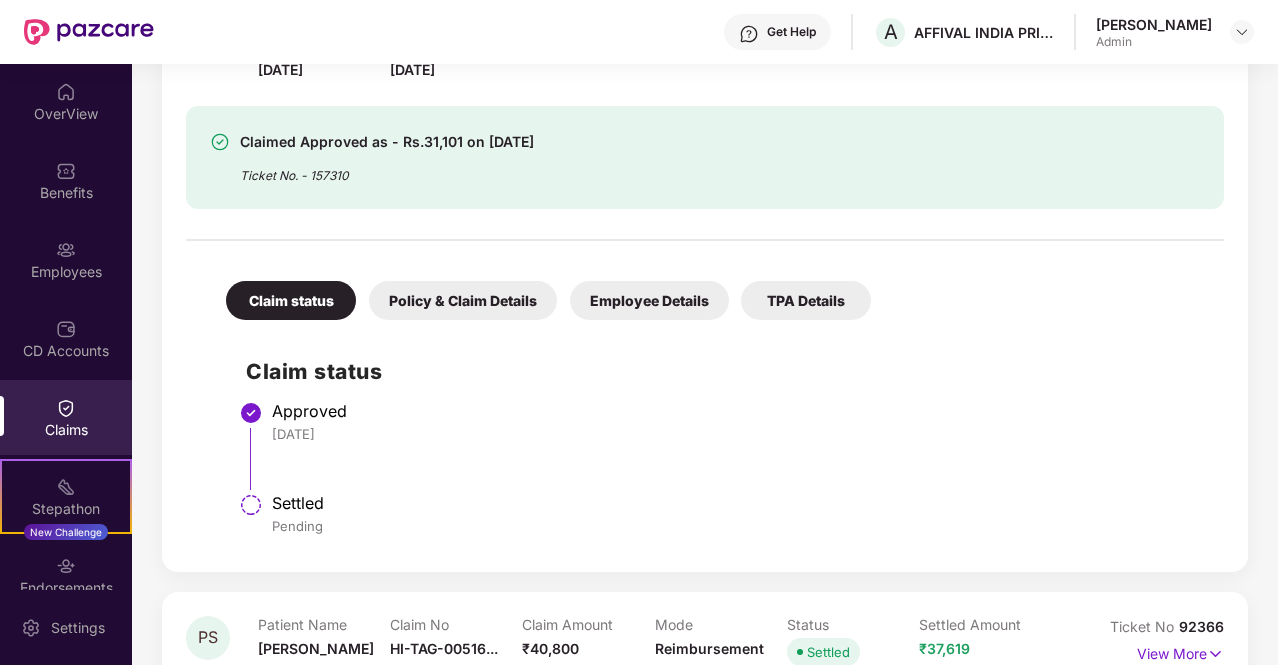 click on "Employee Details" at bounding box center [649, 300] 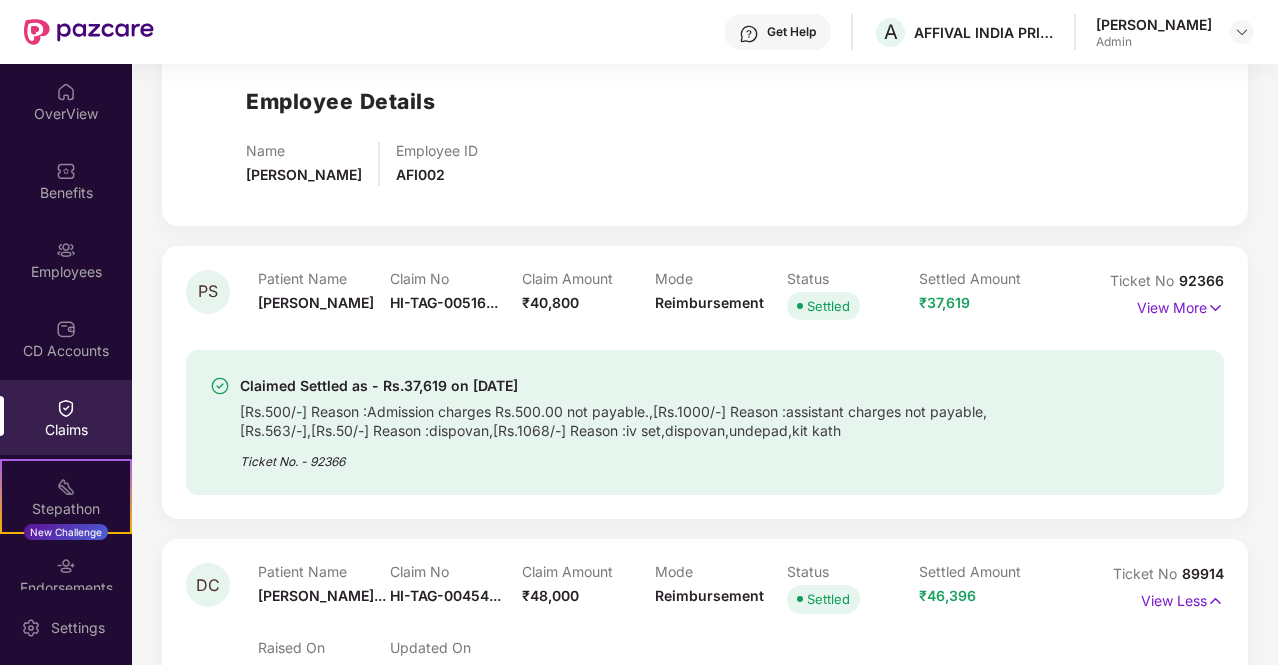 scroll, scrollTop: 900, scrollLeft: 0, axis: vertical 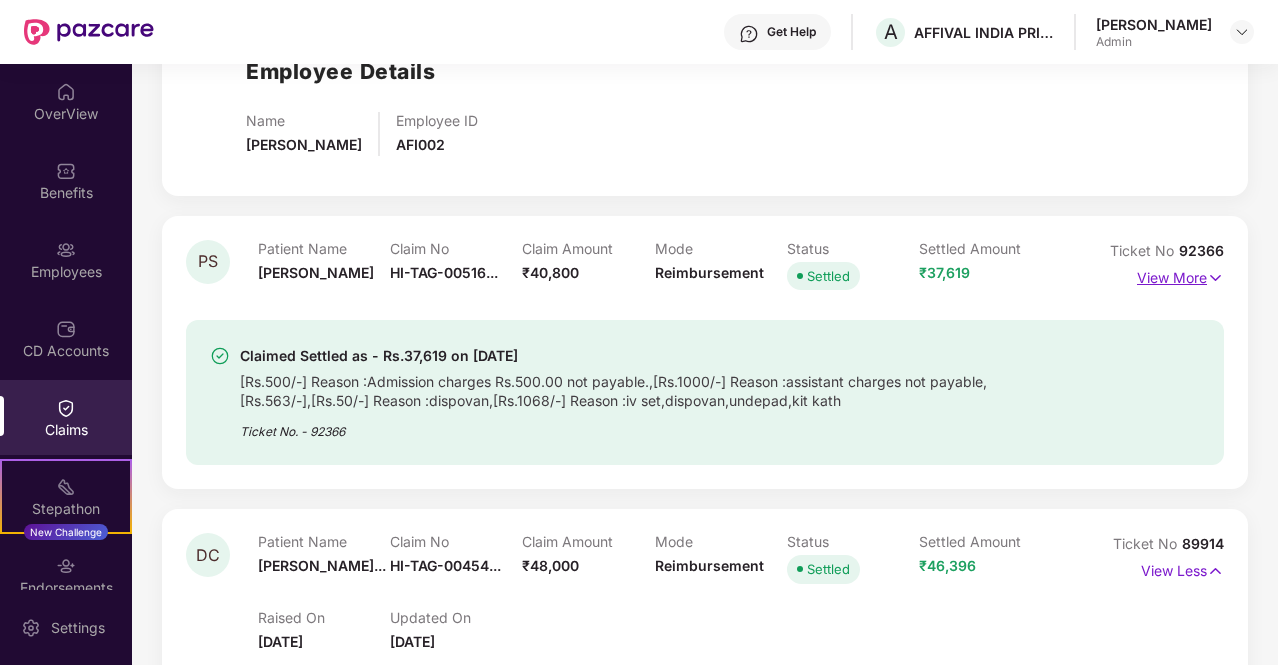 click on "View More" at bounding box center [1180, 275] 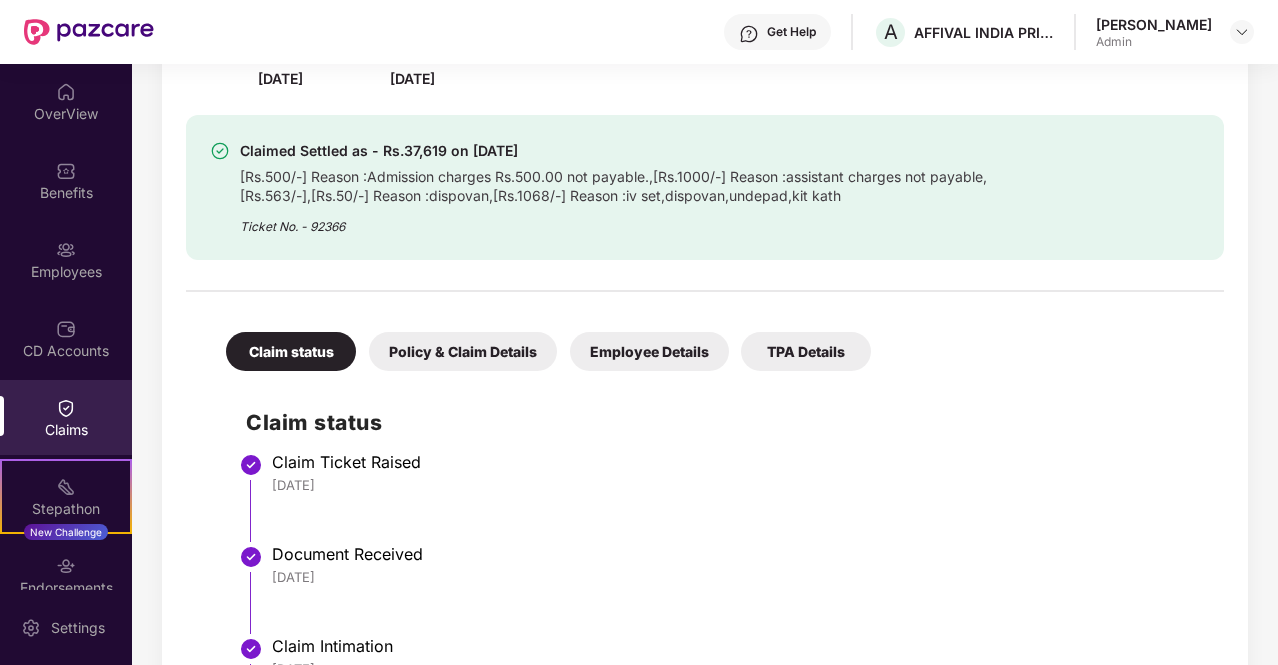 scroll, scrollTop: 1200, scrollLeft: 0, axis: vertical 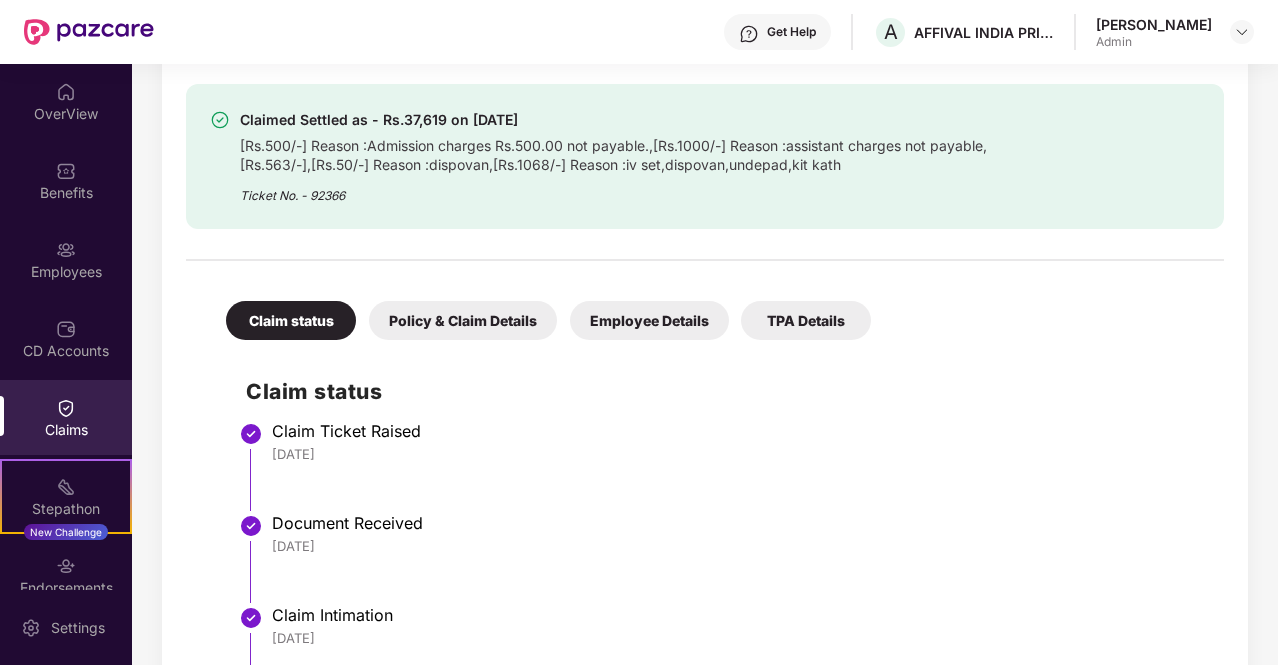click on "Employee Details" at bounding box center (649, 320) 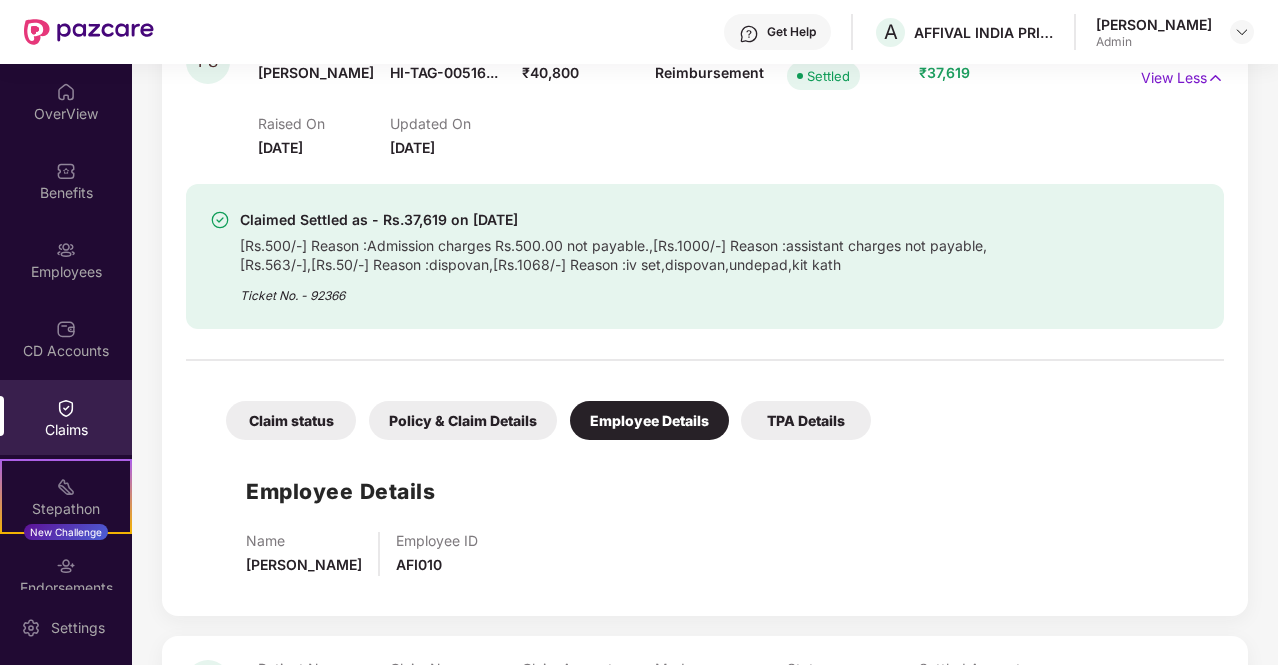 scroll, scrollTop: 1000, scrollLeft: 0, axis: vertical 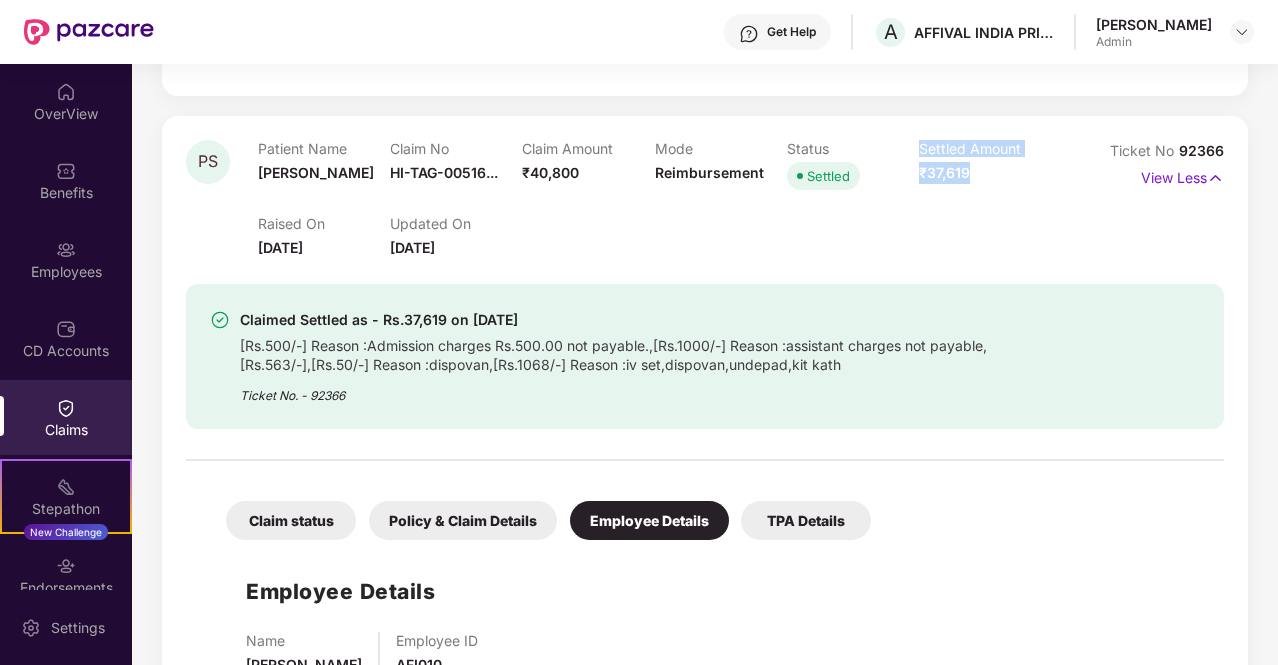 drag, startPoint x: 966, startPoint y: 171, endPoint x: 931, endPoint y: 191, distance: 40.311287 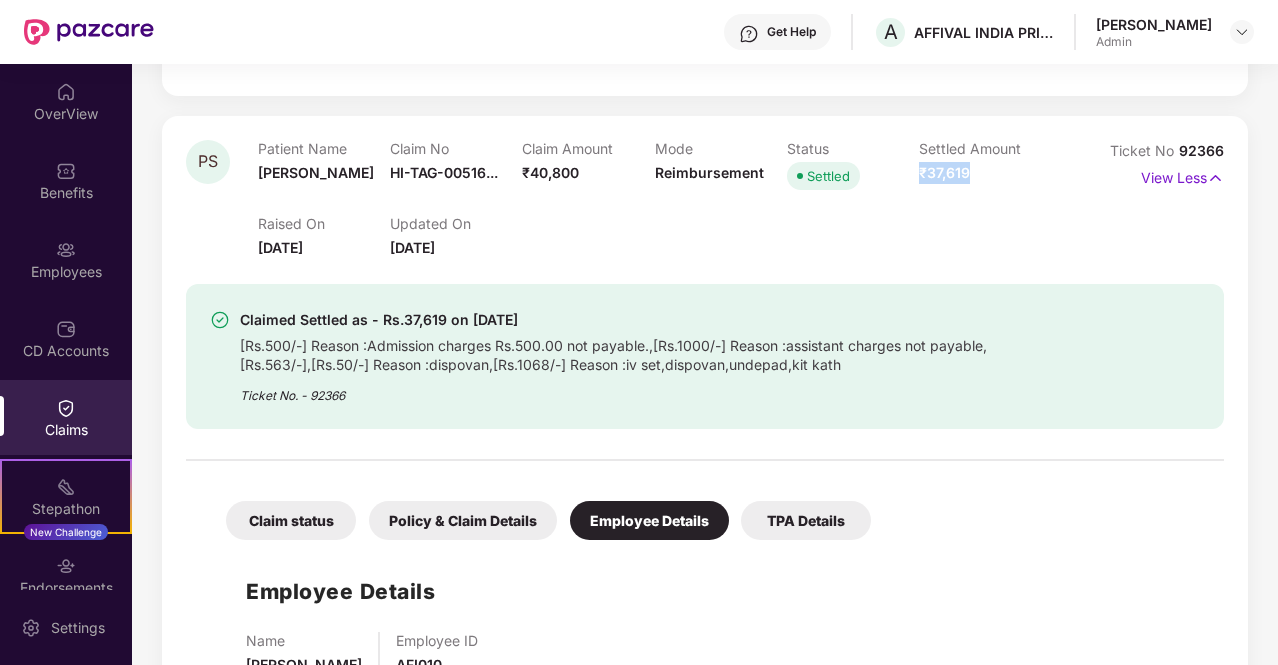 drag, startPoint x: 919, startPoint y: 170, endPoint x: 971, endPoint y: 171, distance: 52.009613 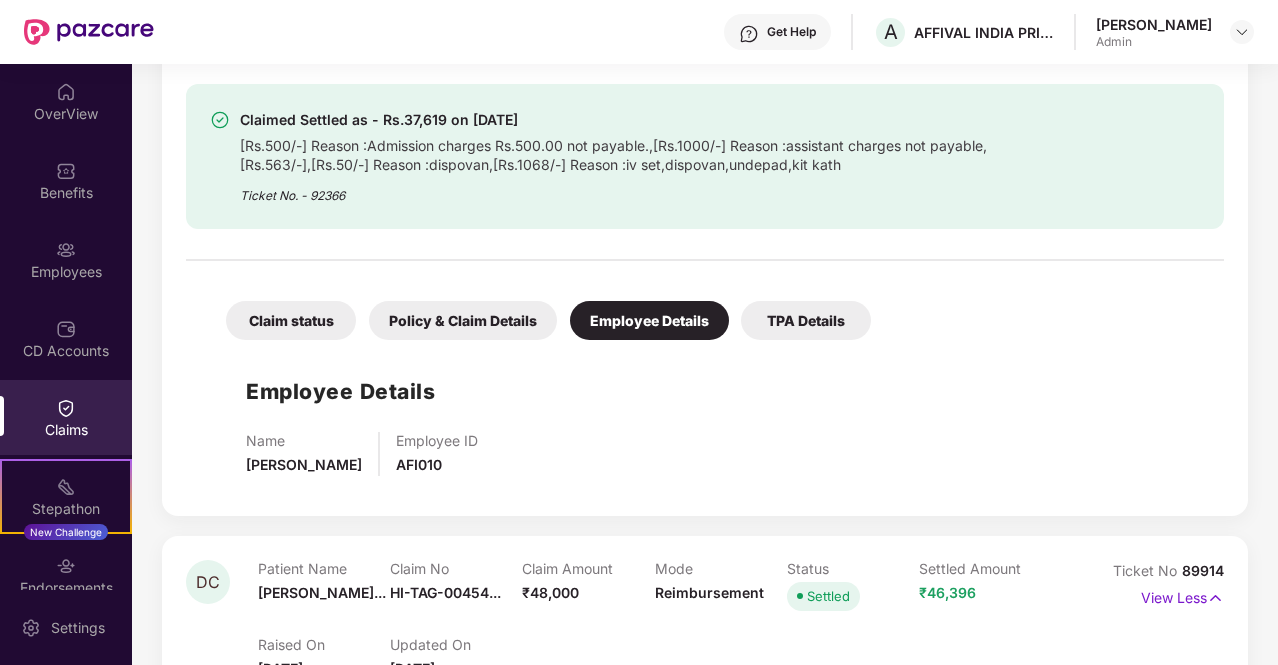 scroll, scrollTop: 900, scrollLeft: 0, axis: vertical 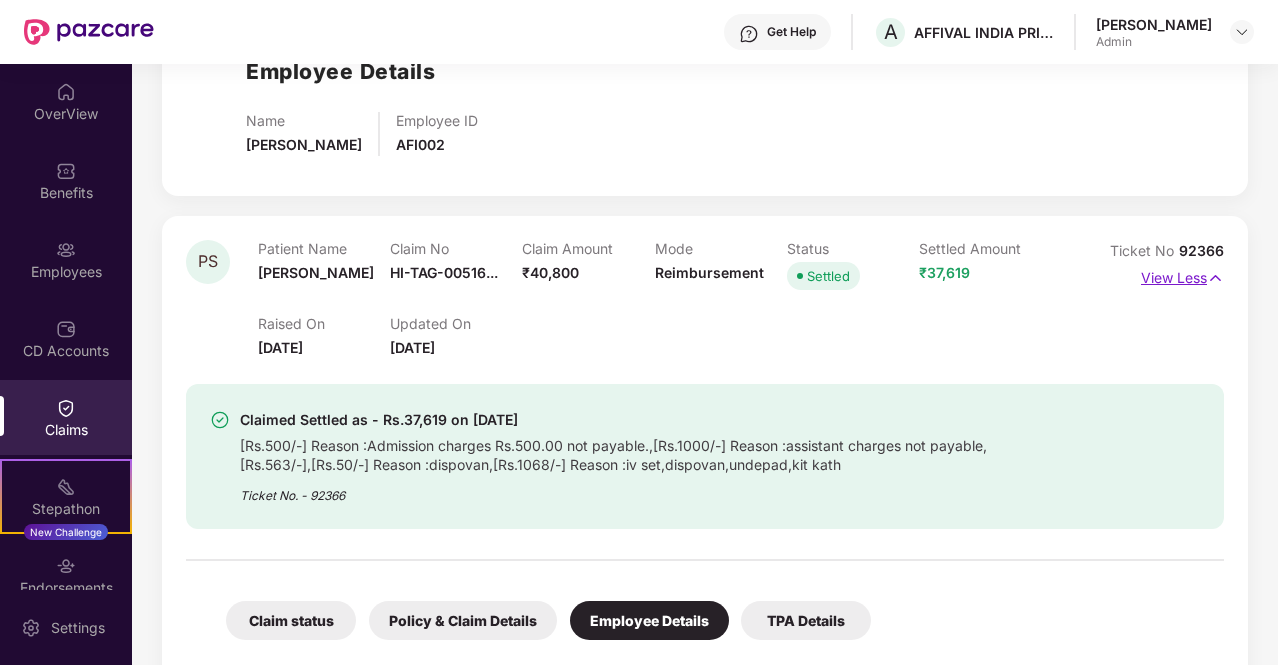 click on "View Less" at bounding box center [1182, 275] 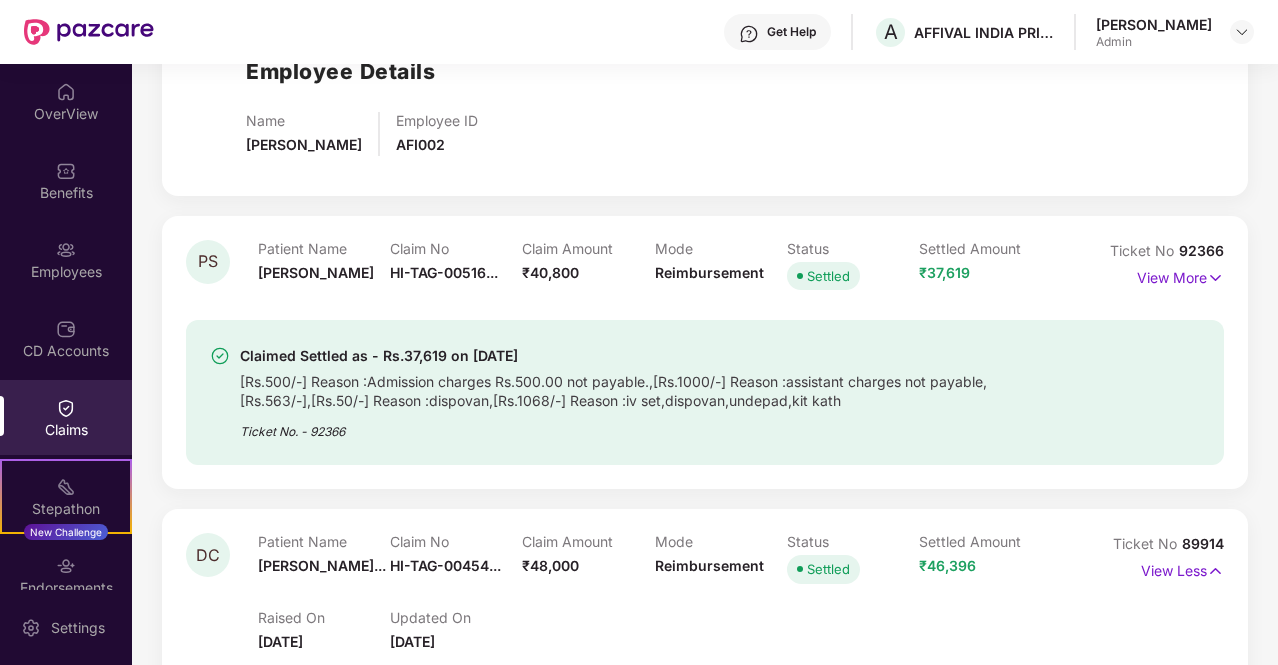scroll, scrollTop: 1100, scrollLeft: 0, axis: vertical 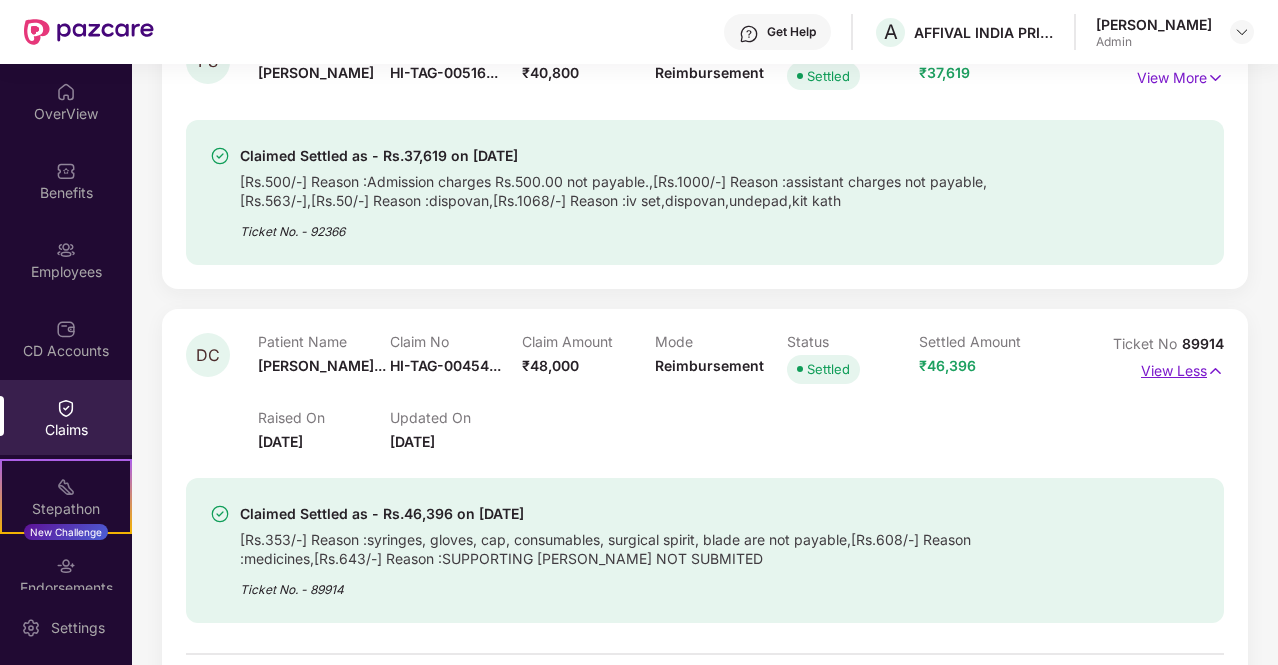click on "View Less" at bounding box center [1182, 368] 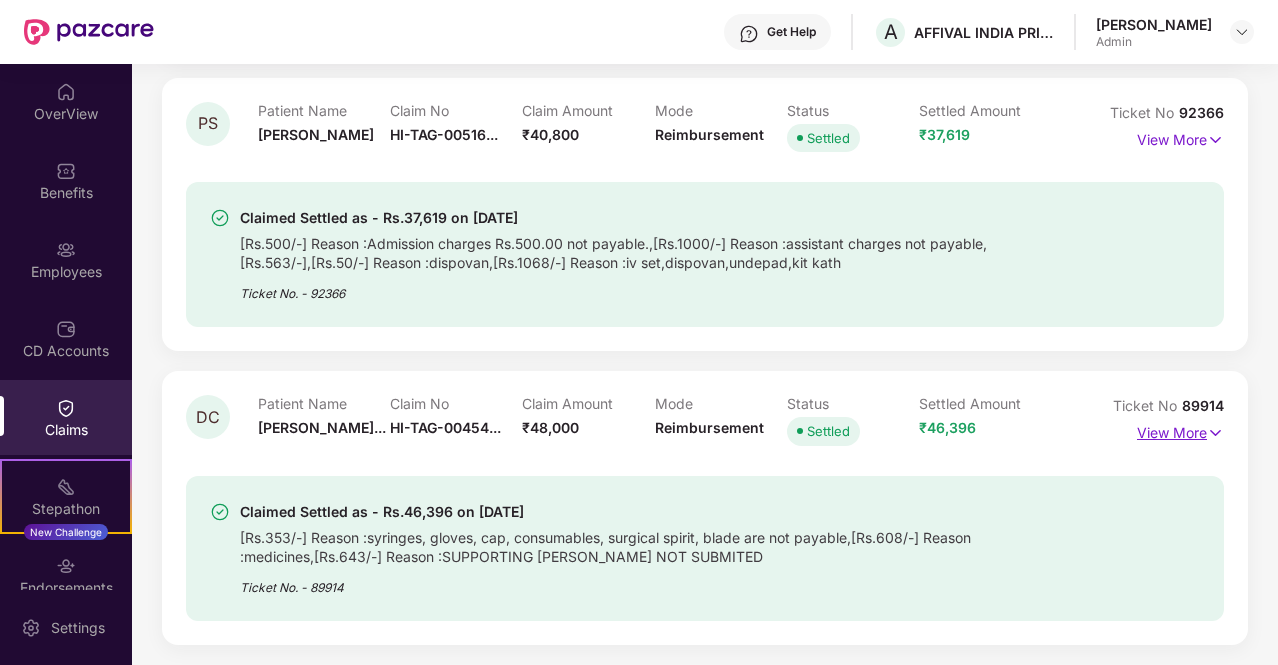 scroll, scrollTop: 1036, scrollLeft: 0, axis: vertical 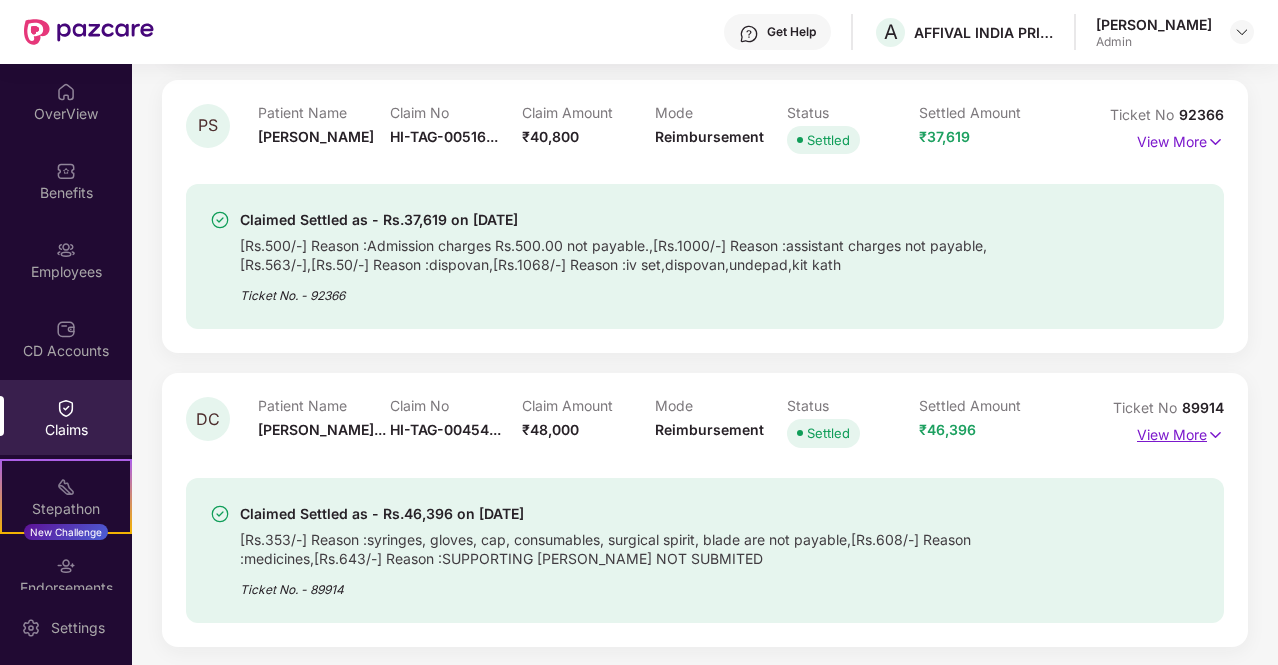 click on "View More" at bounding box center (1180, 432) 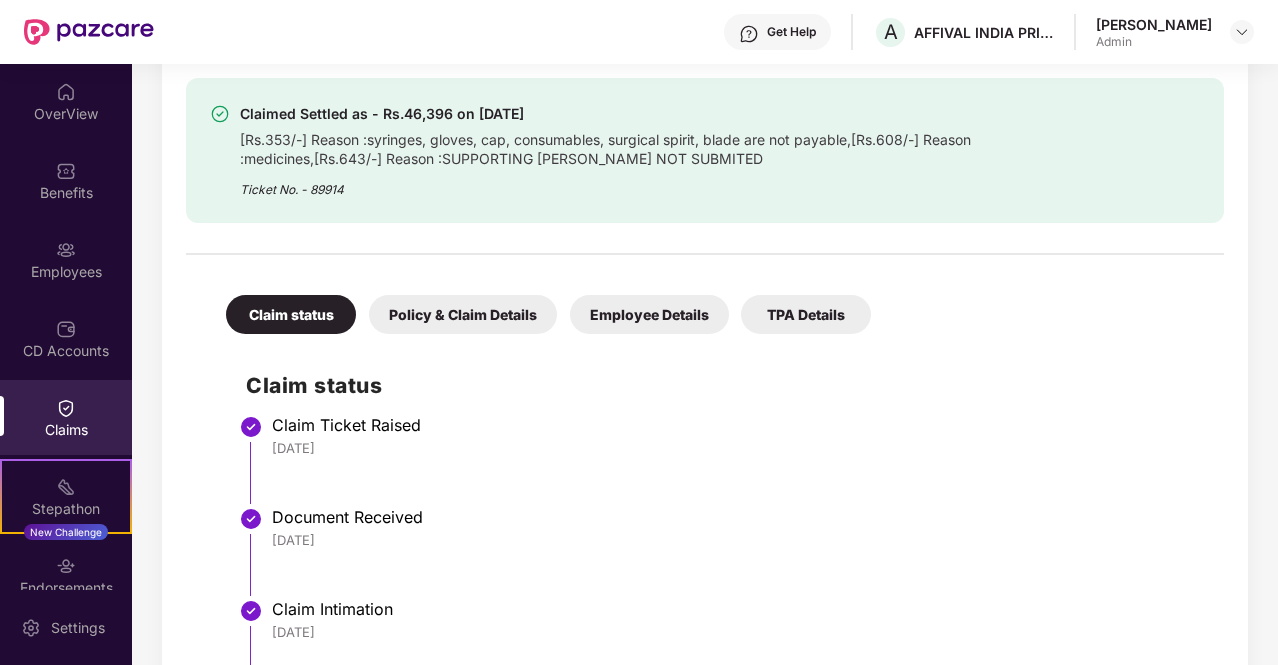 click on "Employee Details" at bounding box center (649, 314) 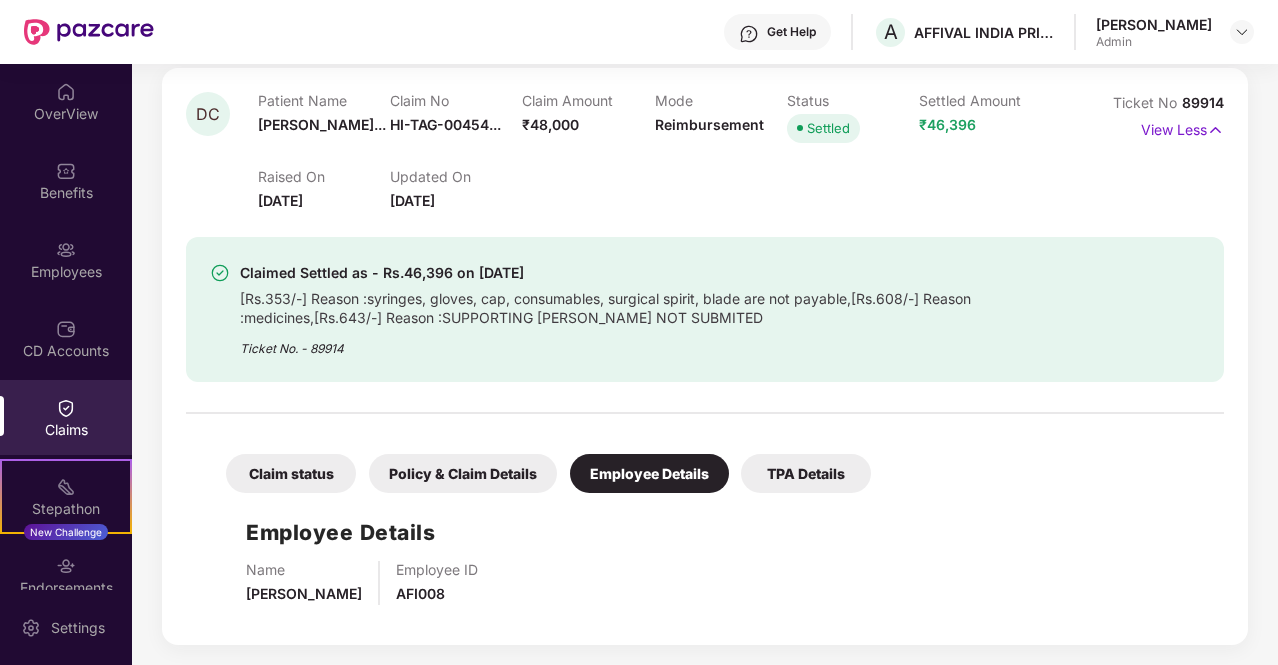 scroll, scrollTop: 1363, scrollLeft: 0, axis: vertical 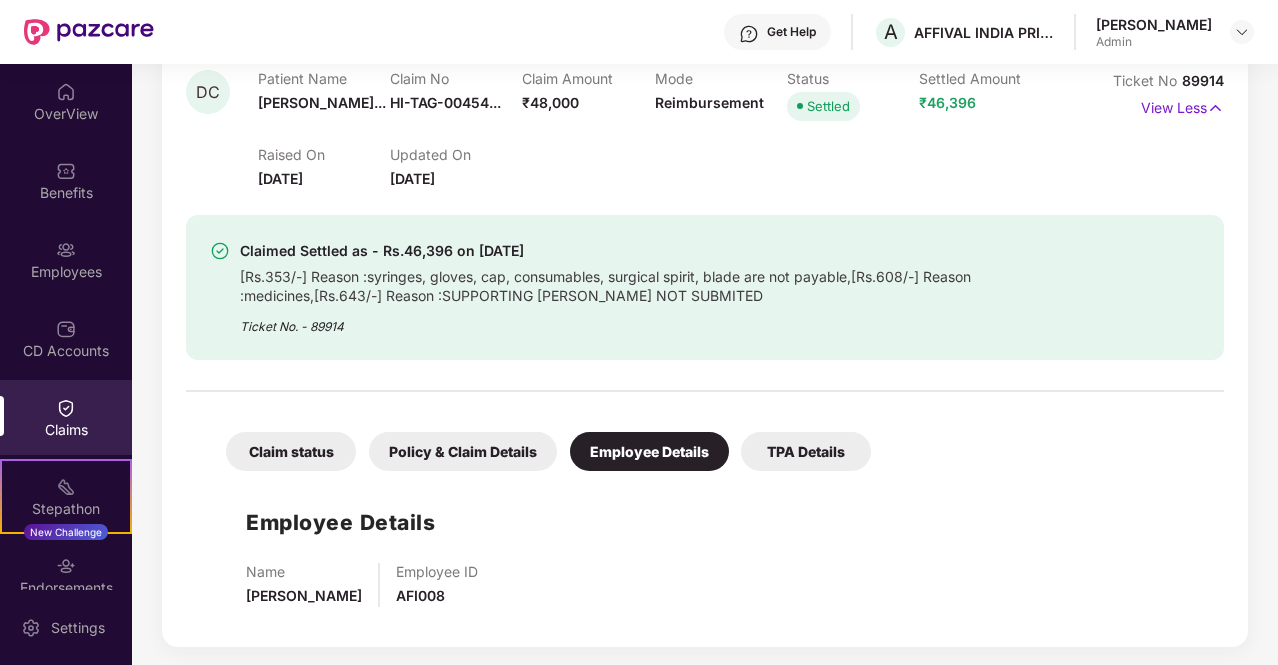 drag, startPoint x: 248, startPoint y: 589, endPoint x: 401, endPoint y: 594, distance: 153.08168 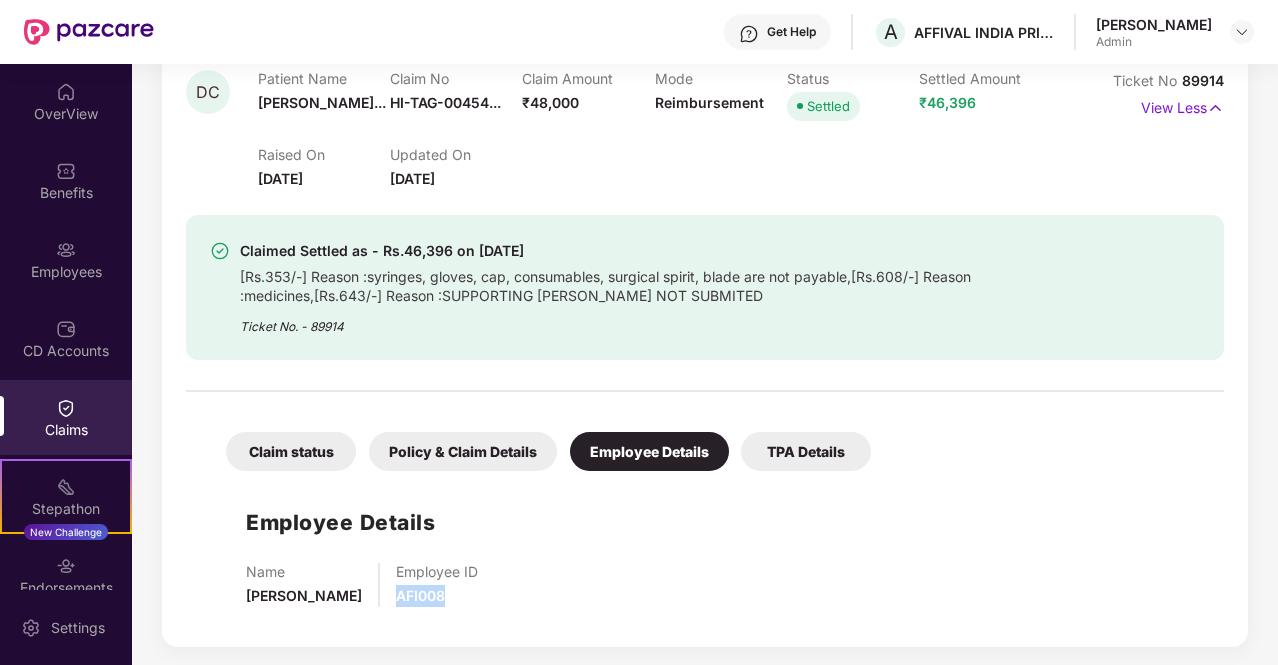 click on "AFI008" at bounding box center [420, 595] 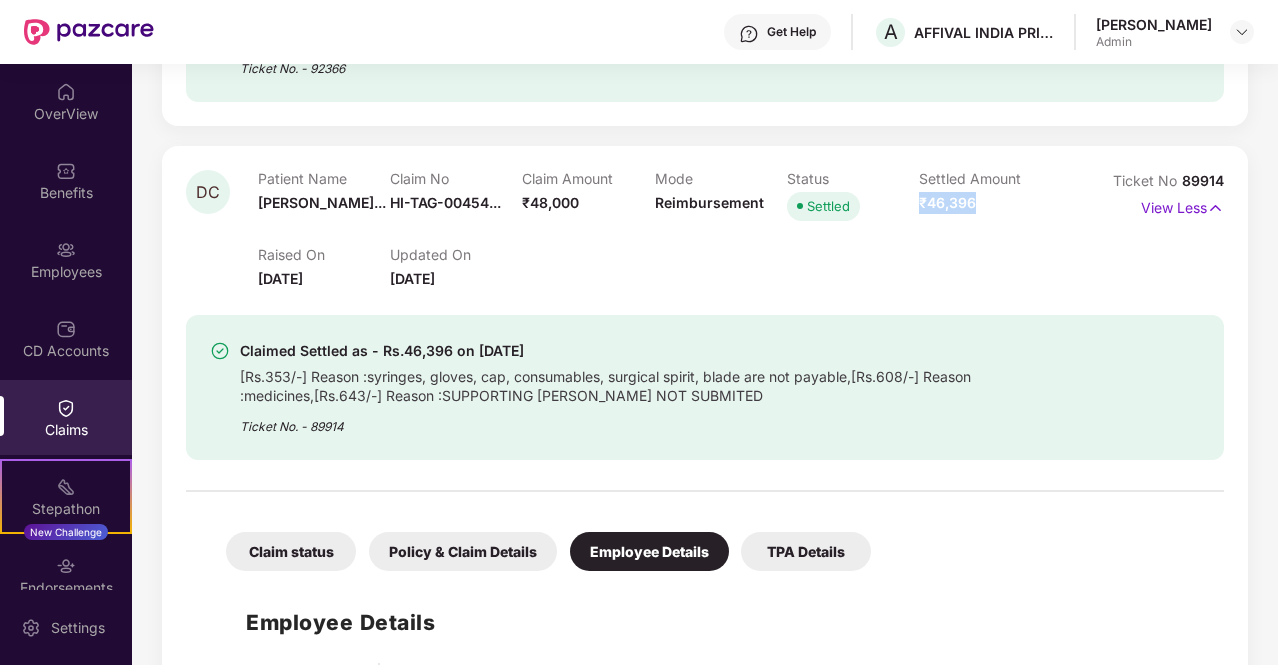 drag, startPoint x: 970, startPoint y: 201, endPoint x: 917, endPoint y: 200, distance: 53.009434 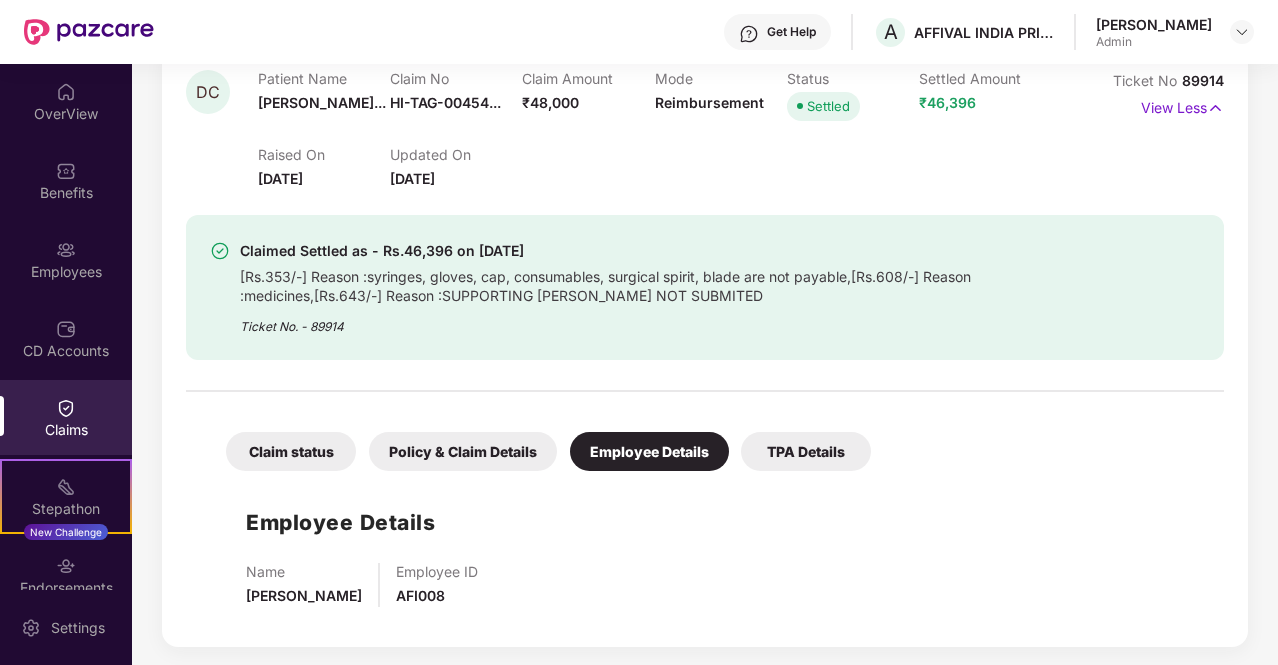click on "Policy & Claim Details" at bounding box center [463, 451] 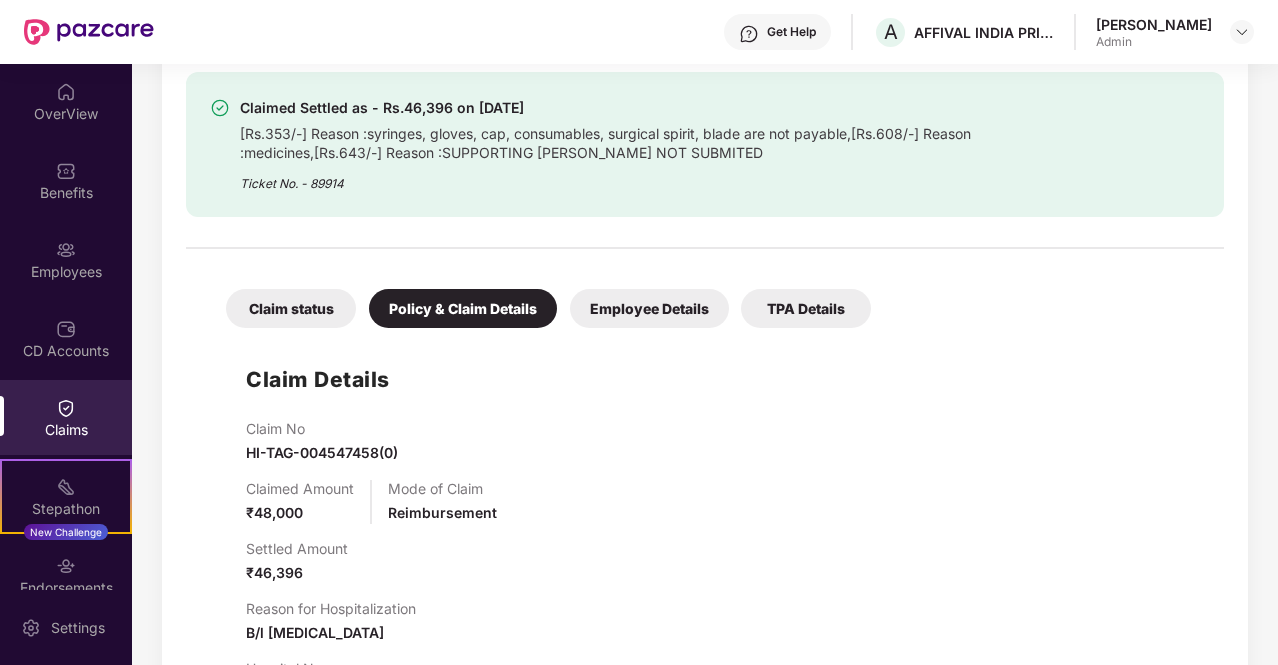 scroll, scrollTop: 1498, scrollLeft: 0, axis: vertical 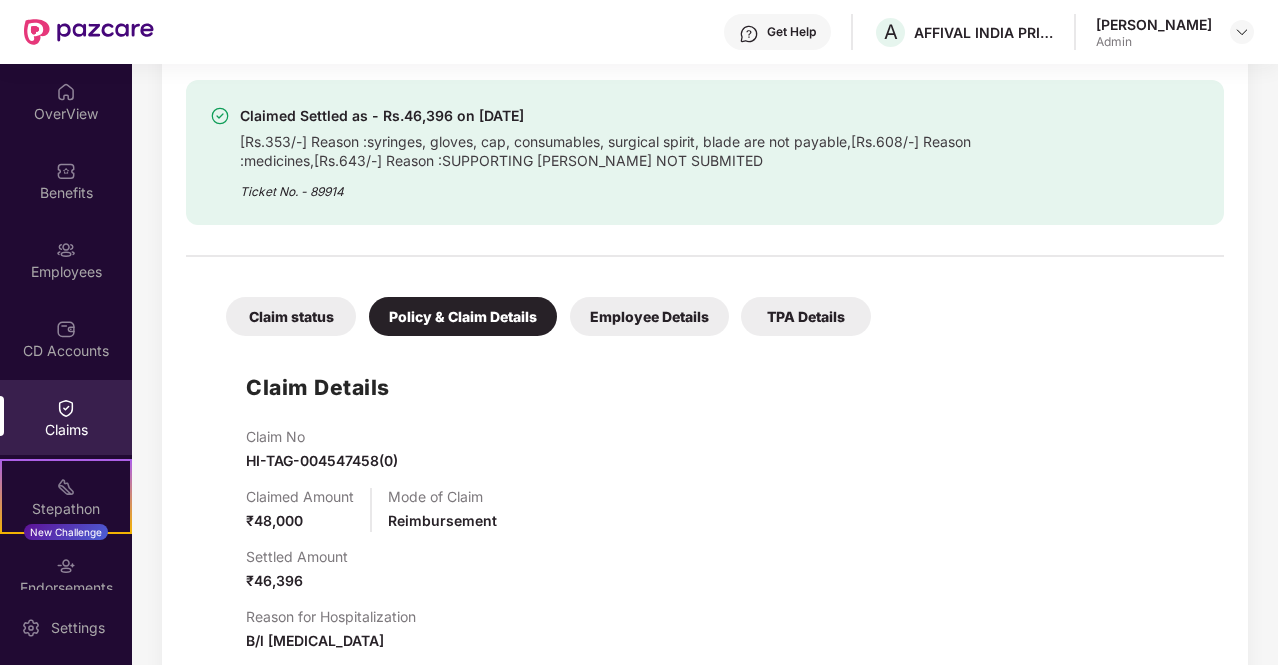click on "Claim status" at bounding box center [291, 316] 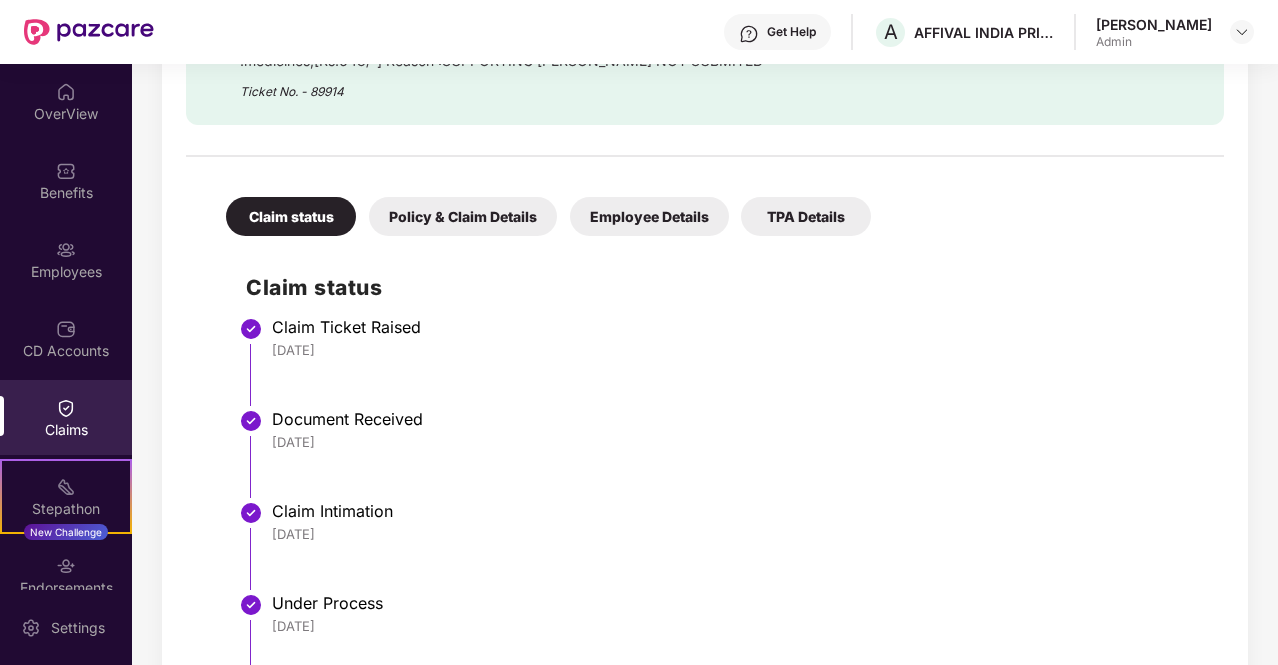 click on "TPA Details" at bounding box center (806, 216) 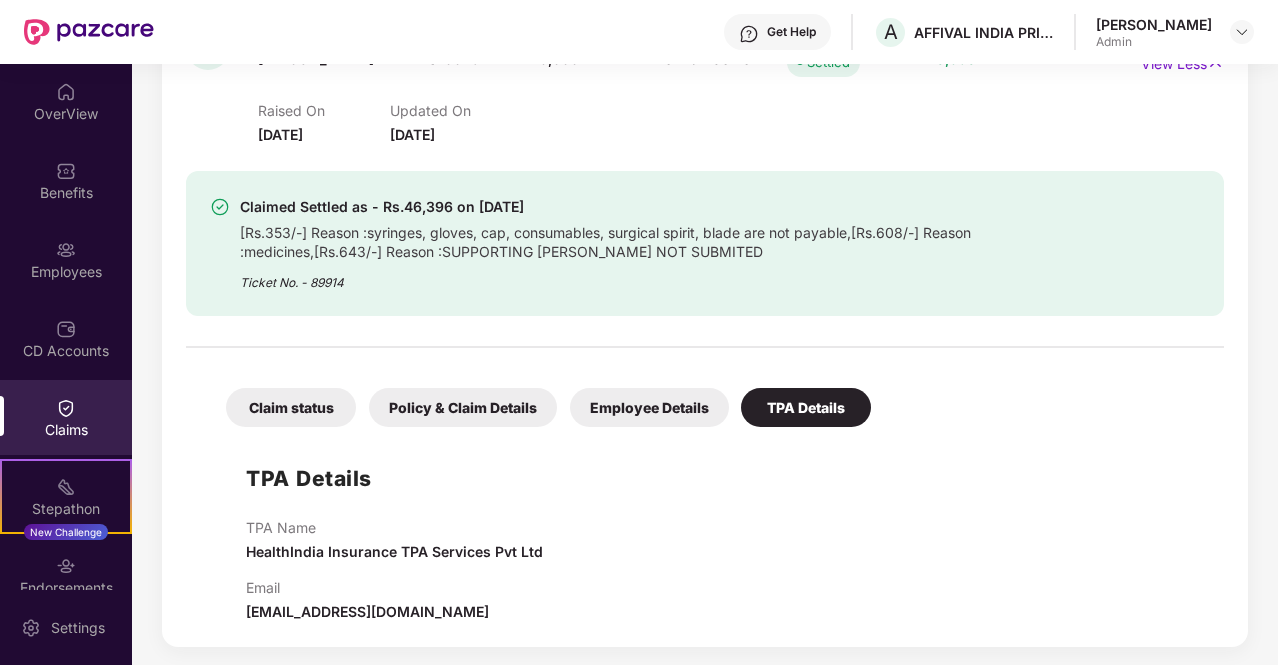 click on "Claim status" at bounding box center [291, 407] 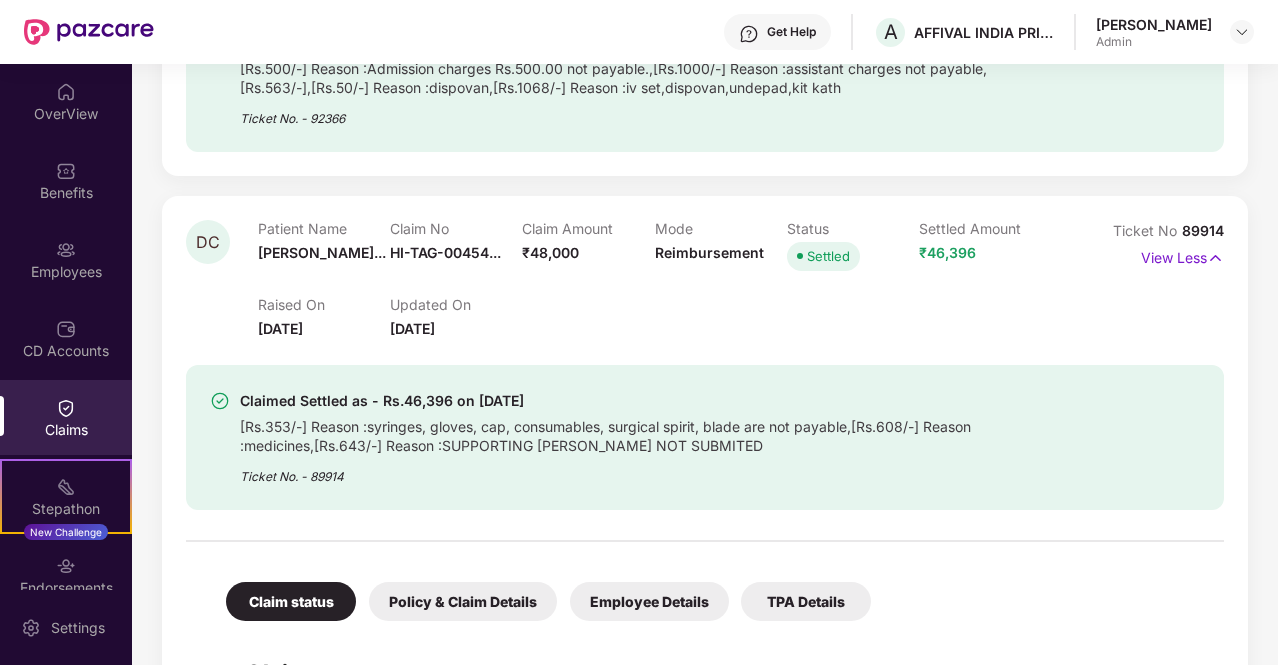 scroll, scrollTop: 1199, scrollLeft: 0, axis: vertical 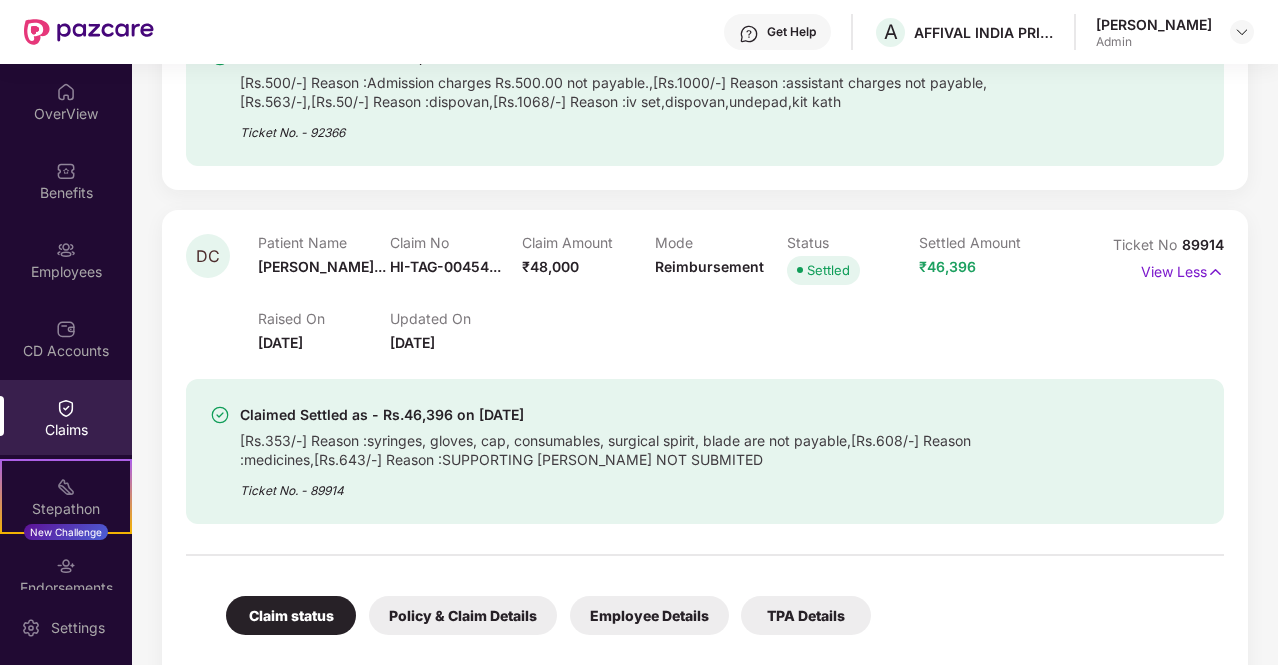 click on "Divyavani Cha..." at bounding box center (322, 266) 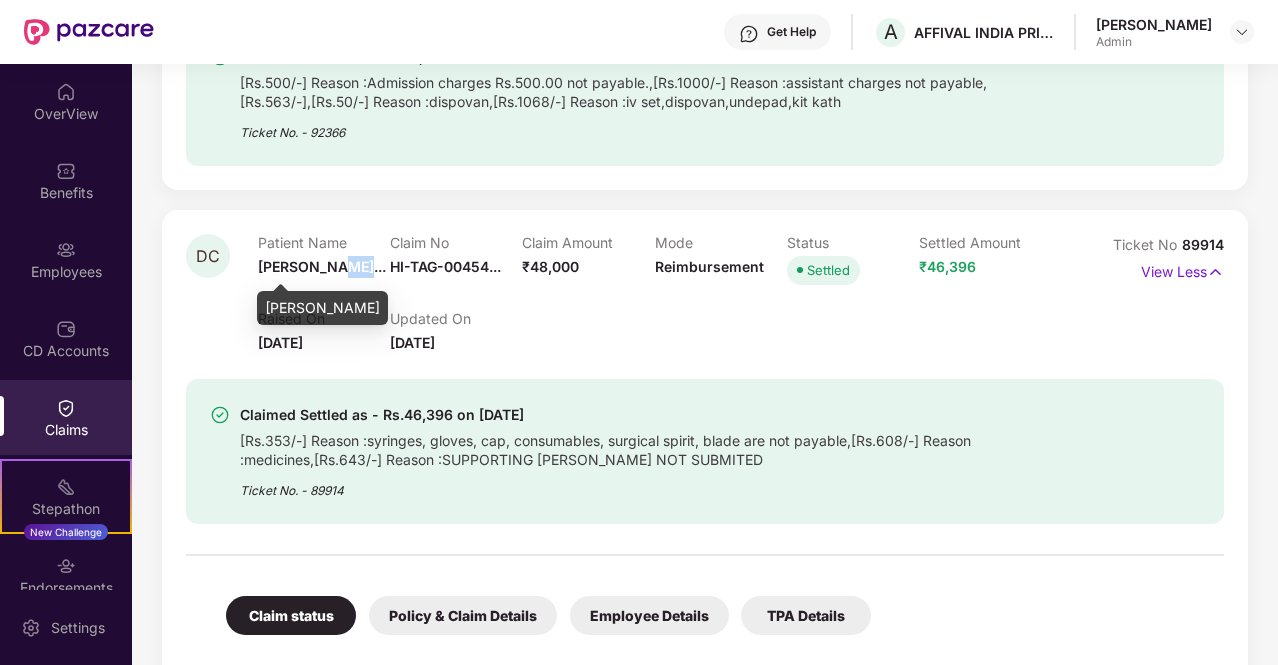 click on "Divyavani Cha..." at bounding box center (322, 266) 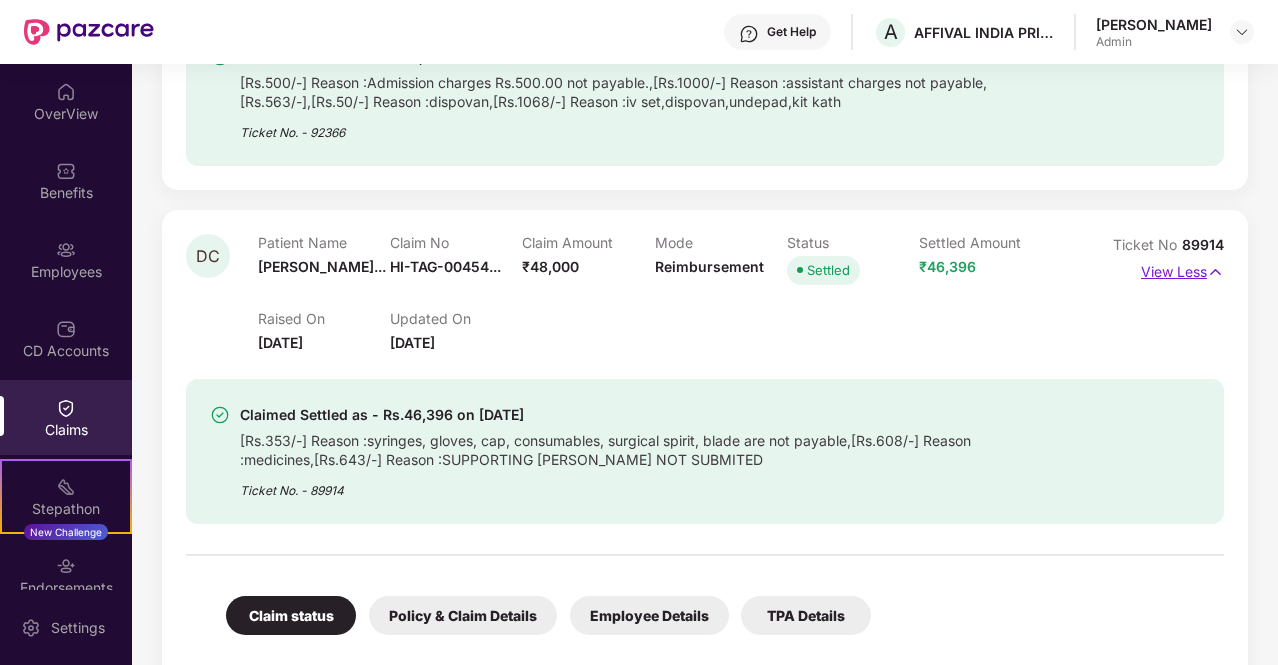 click on "View Less" at bounding box center [1182, 269] 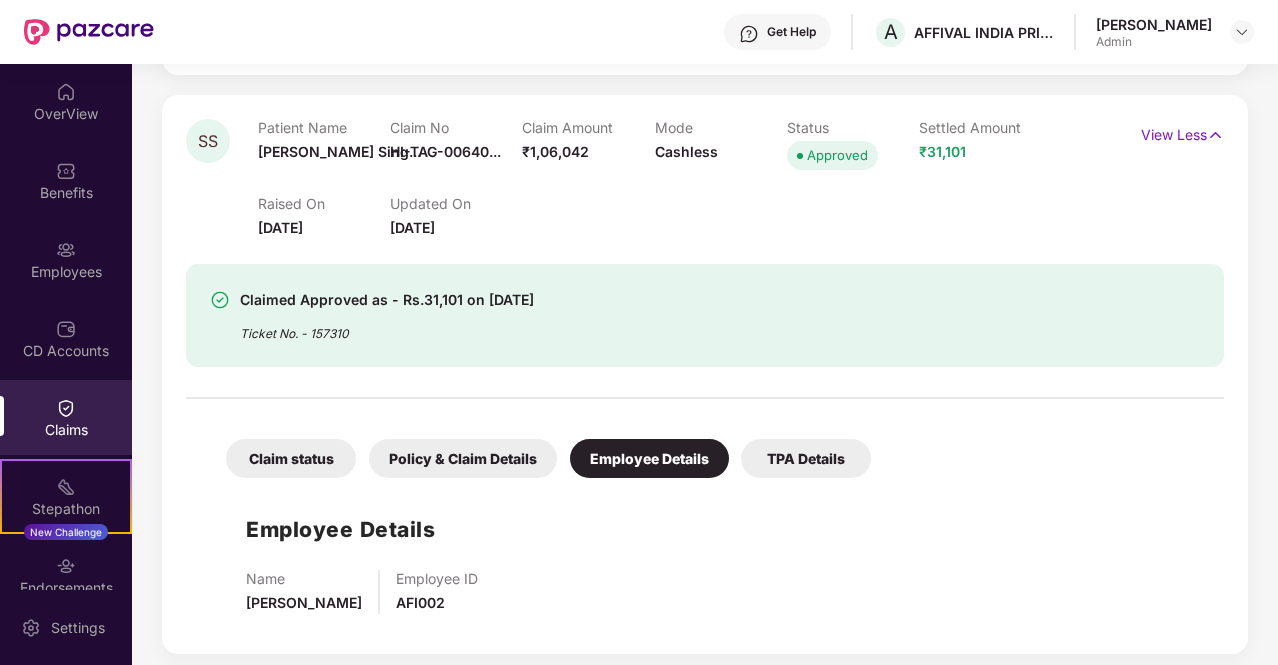 scroll, scrollTop: 400, scrollLeft: 0, axis: vertical 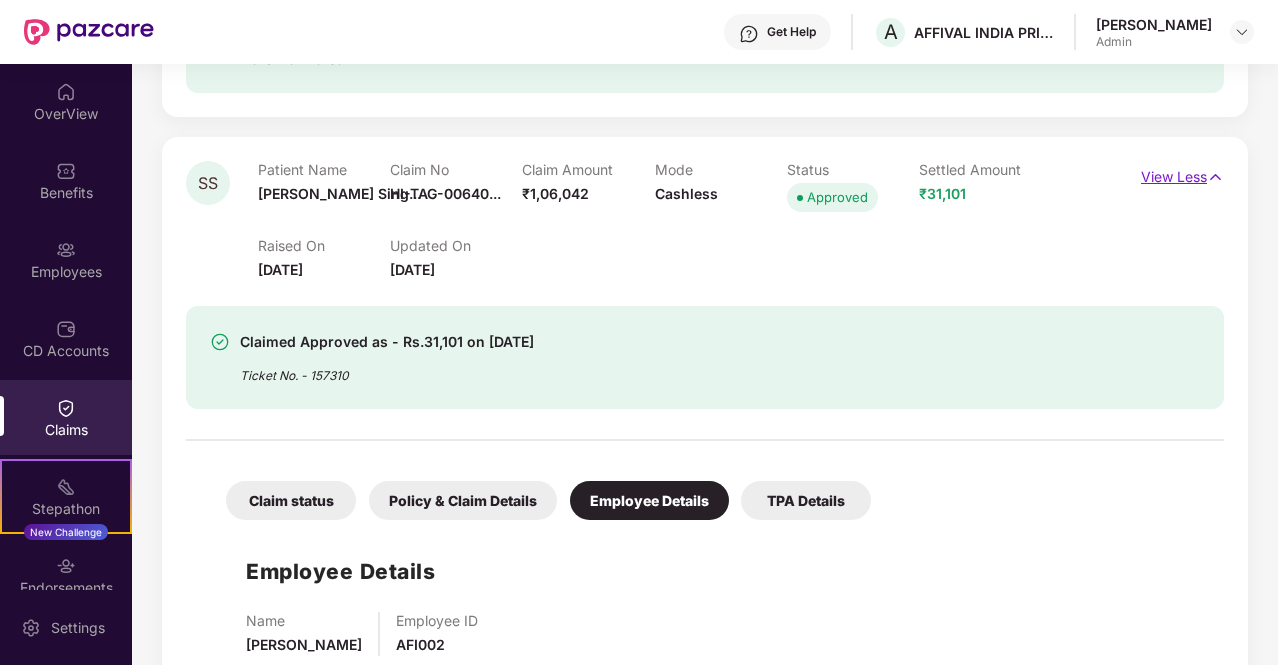 click on "View Less" at bounding box center (1182, 174) 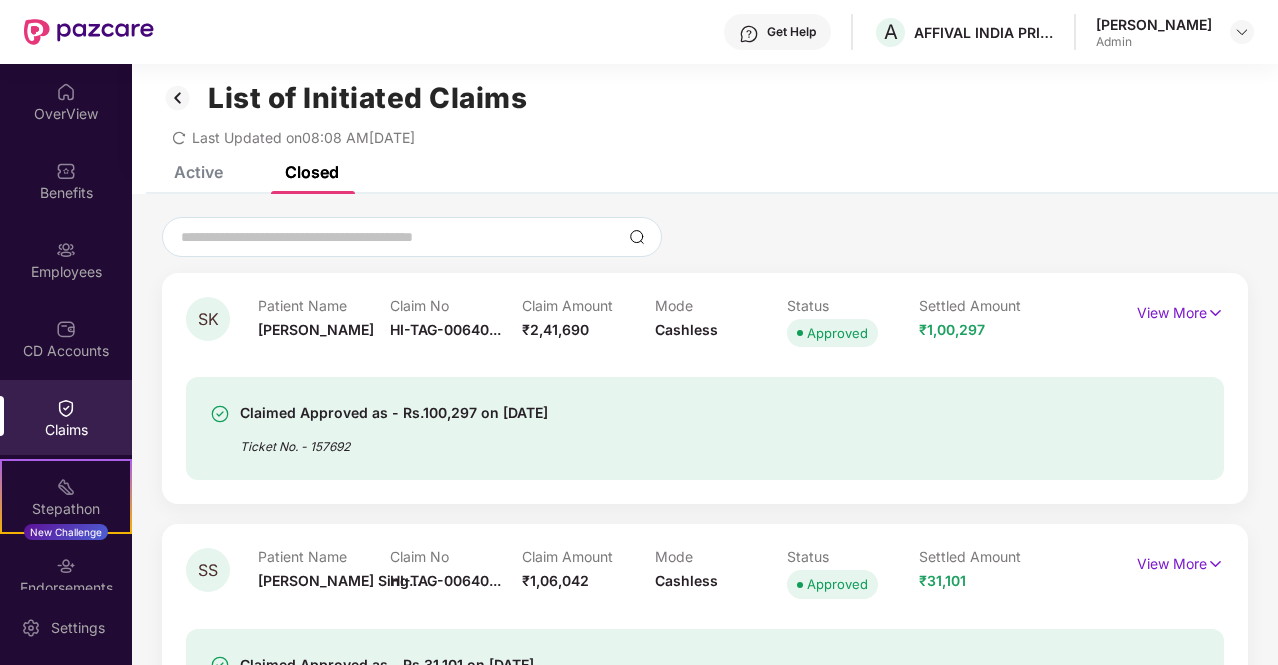 scroll, scrollTop: 10, scrollLeft: 0, axis: vertical 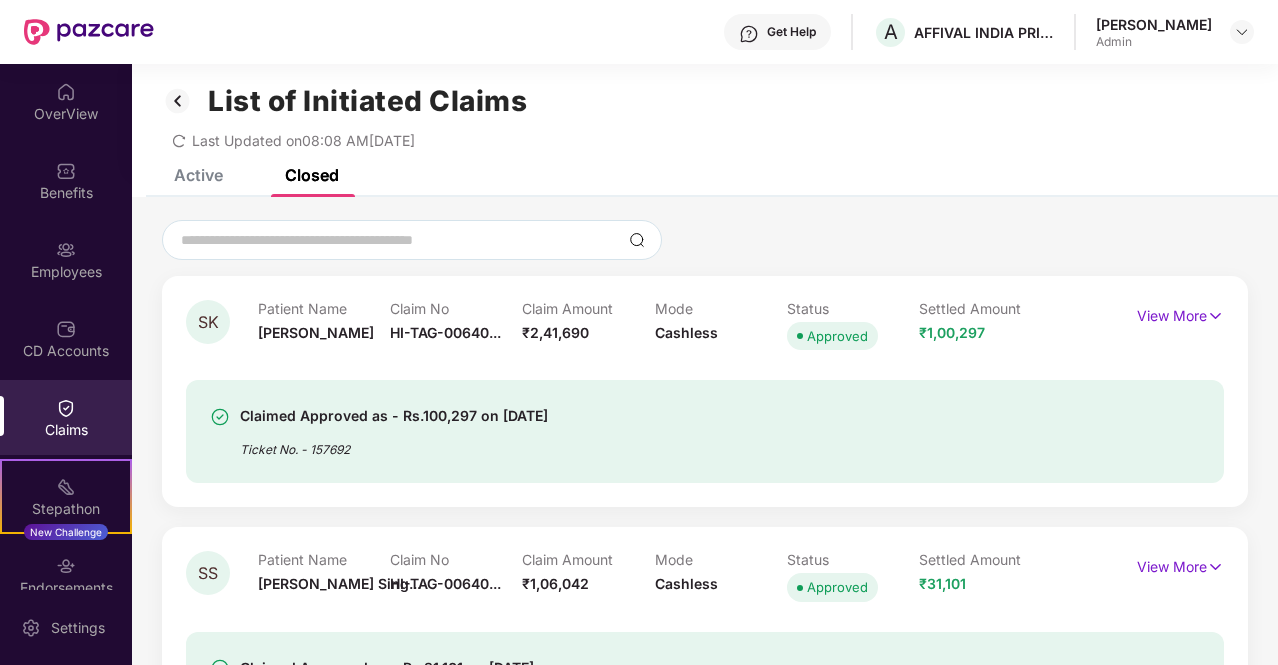 click on "Active" at bounding box center (198, 175) 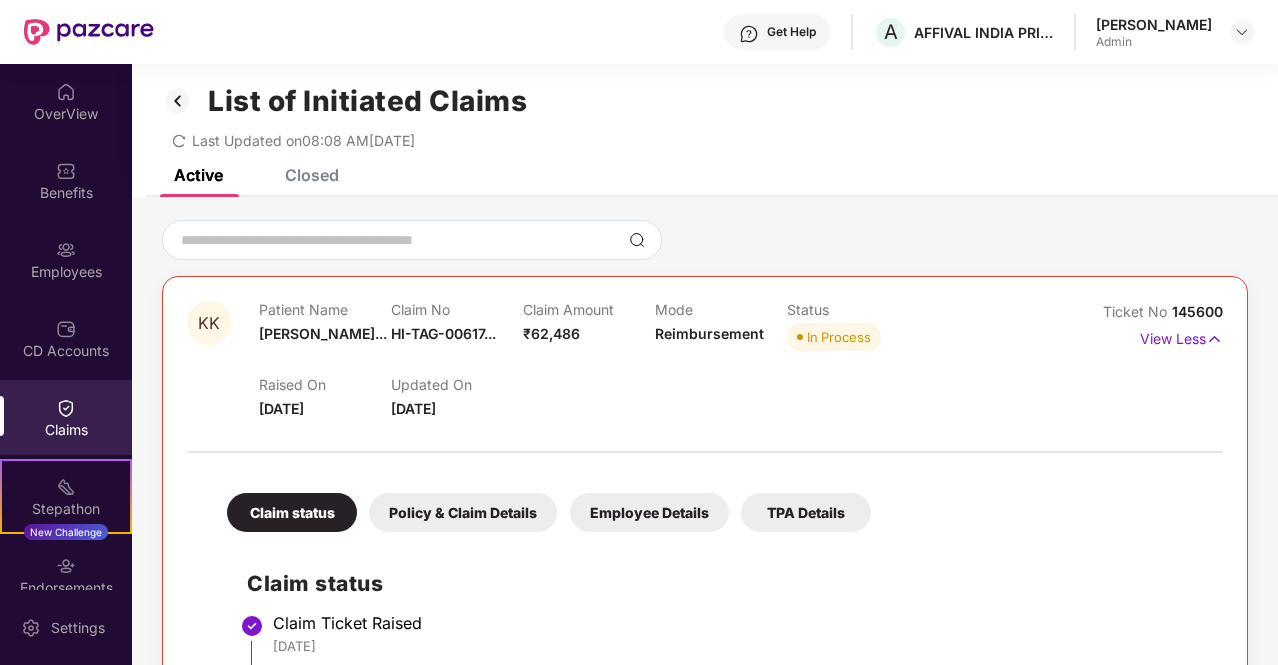 click on "Closed" at bounding box center [312, 175] 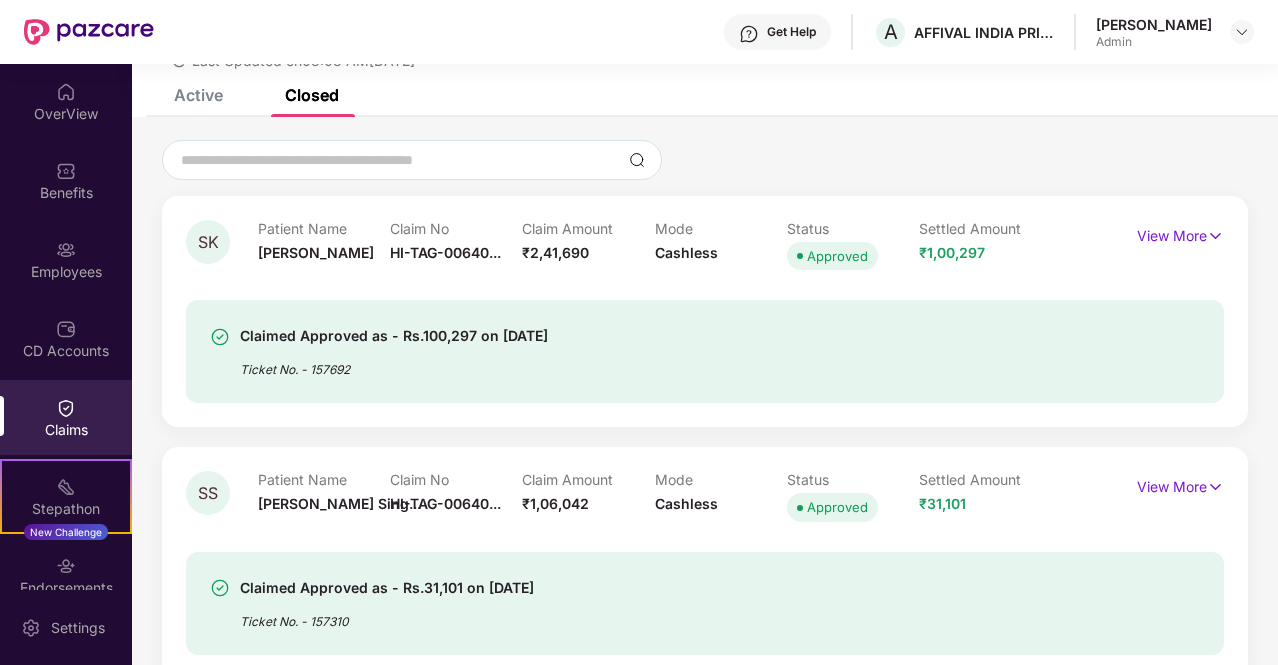 scroll, scrollTop: 0, scrollLeft: 0, axis: both 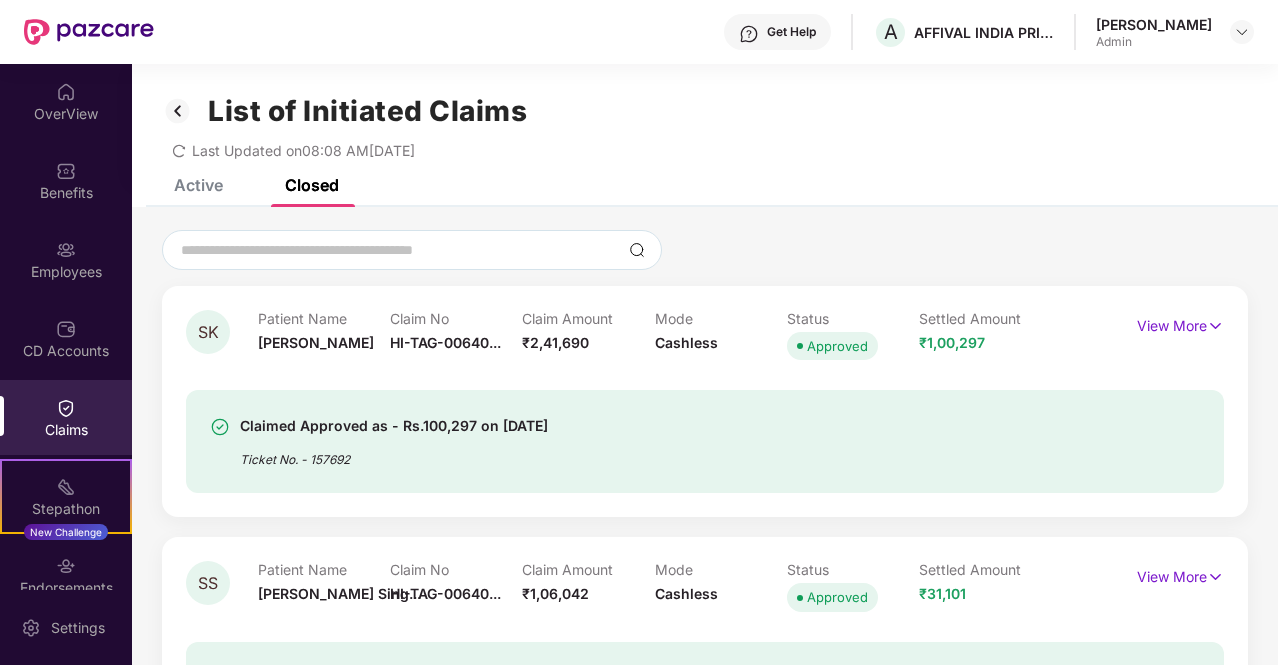 click on "Claims" at bounding box center [66, 430] 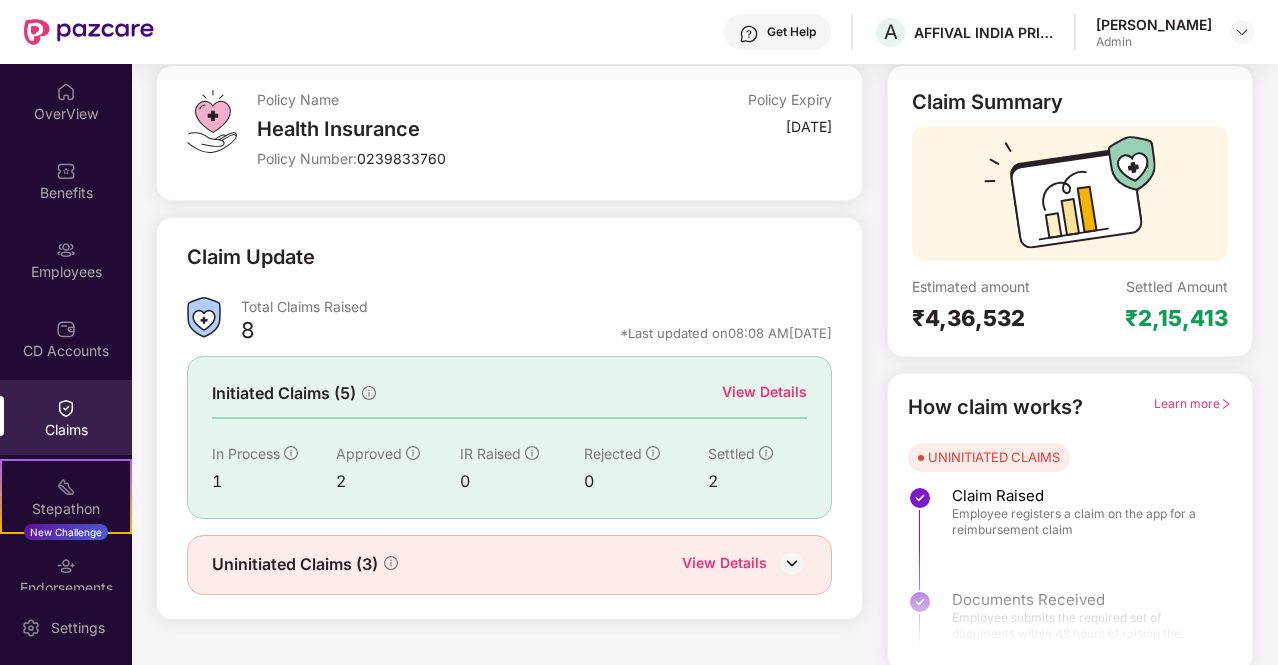 scroll, scrollTop: 116, scrollLeft: 0, axis: vertical 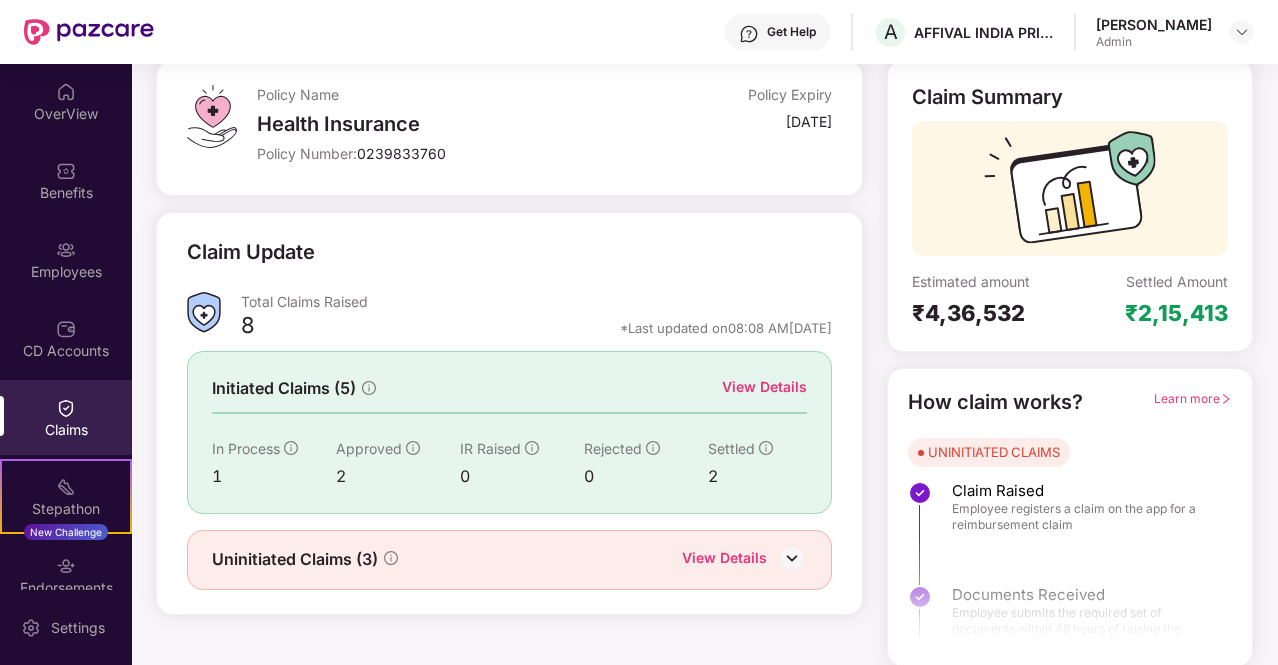 click on "View Details" at bounding box center [764, 387] 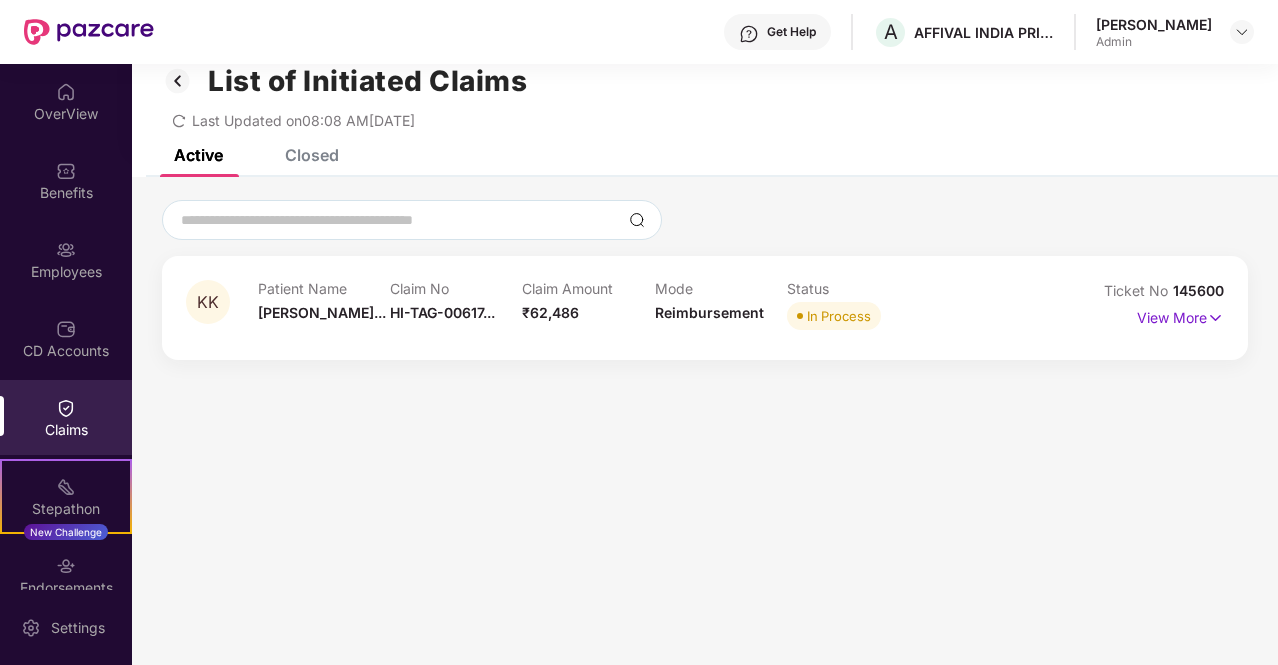 scroll, scrollTop: 0, scrollLeft: 0, axis: both 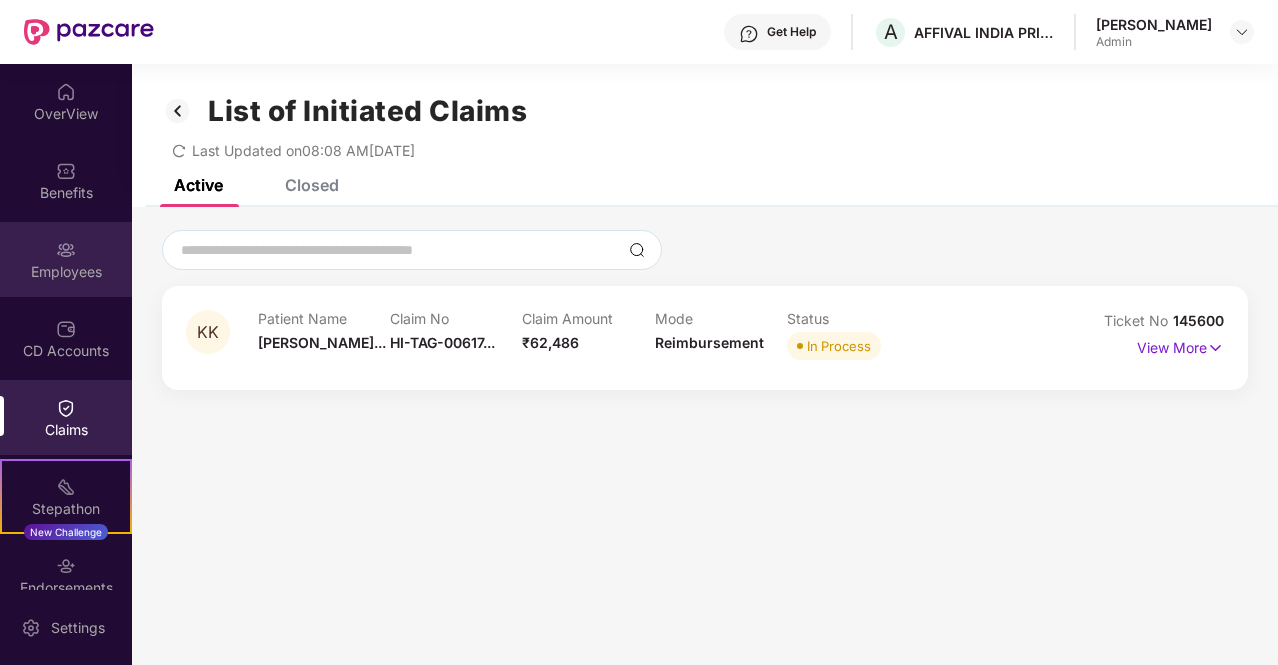 click at bounding box center (66, 250) 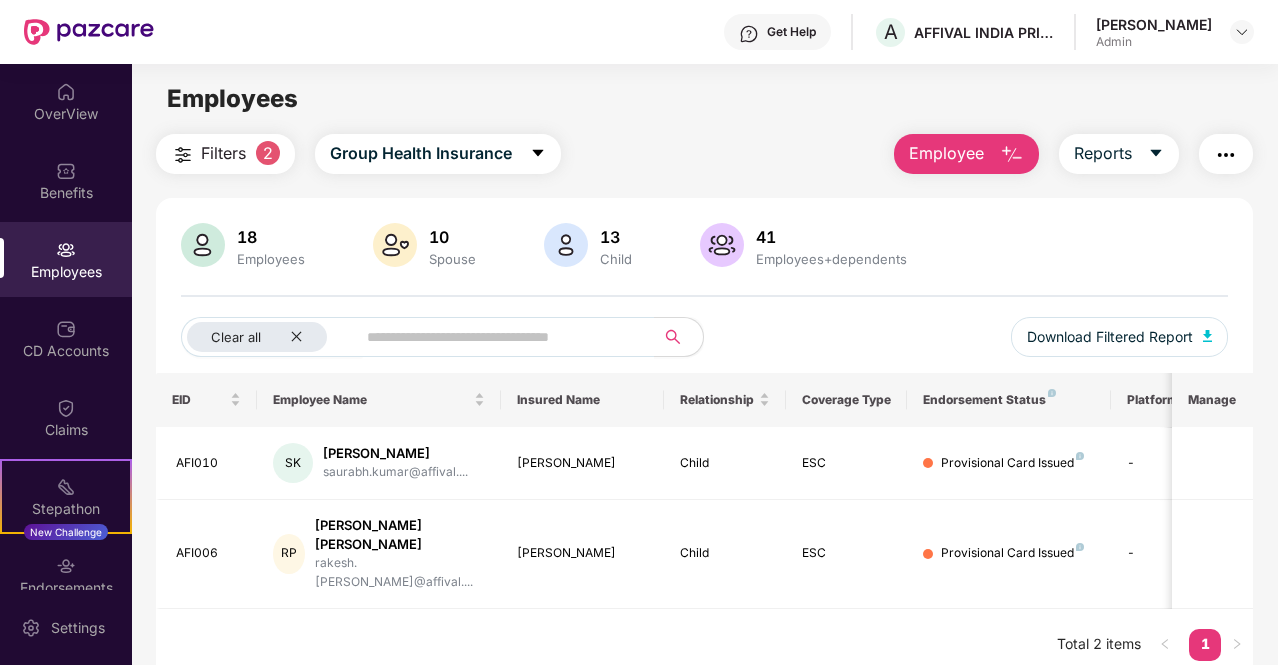 click on "Employees" at bounding box center [66, 272] 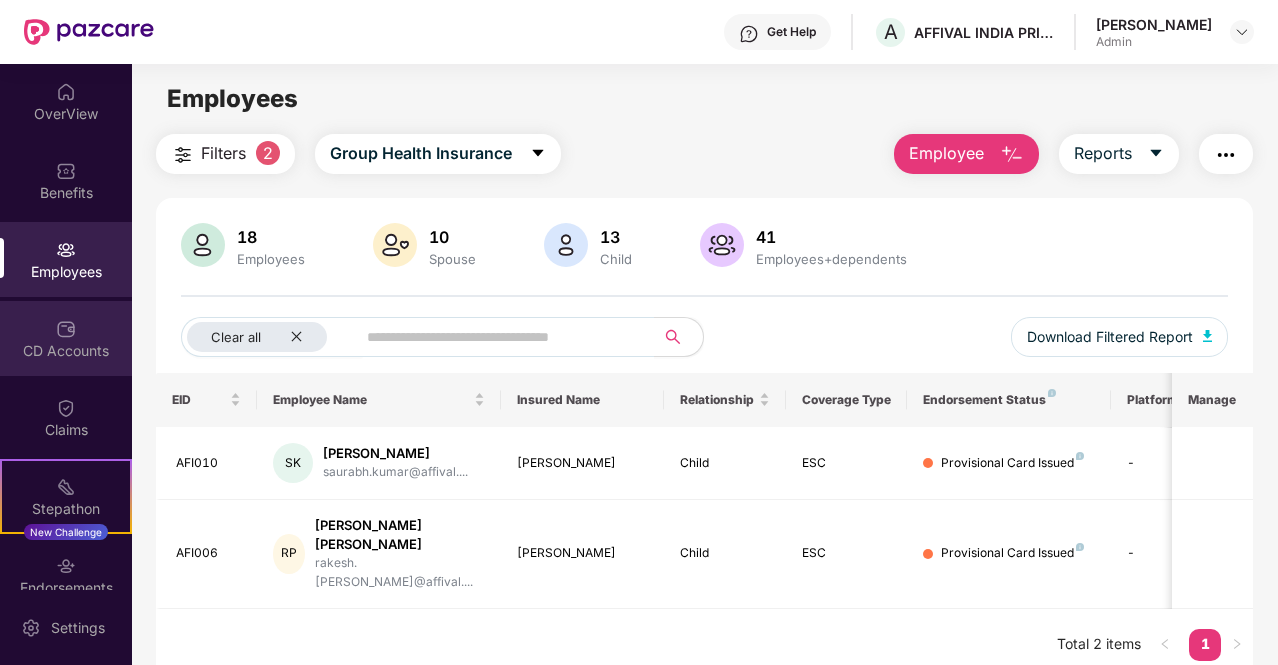 click on "CD Accounts" at bounding box center [66, 351] 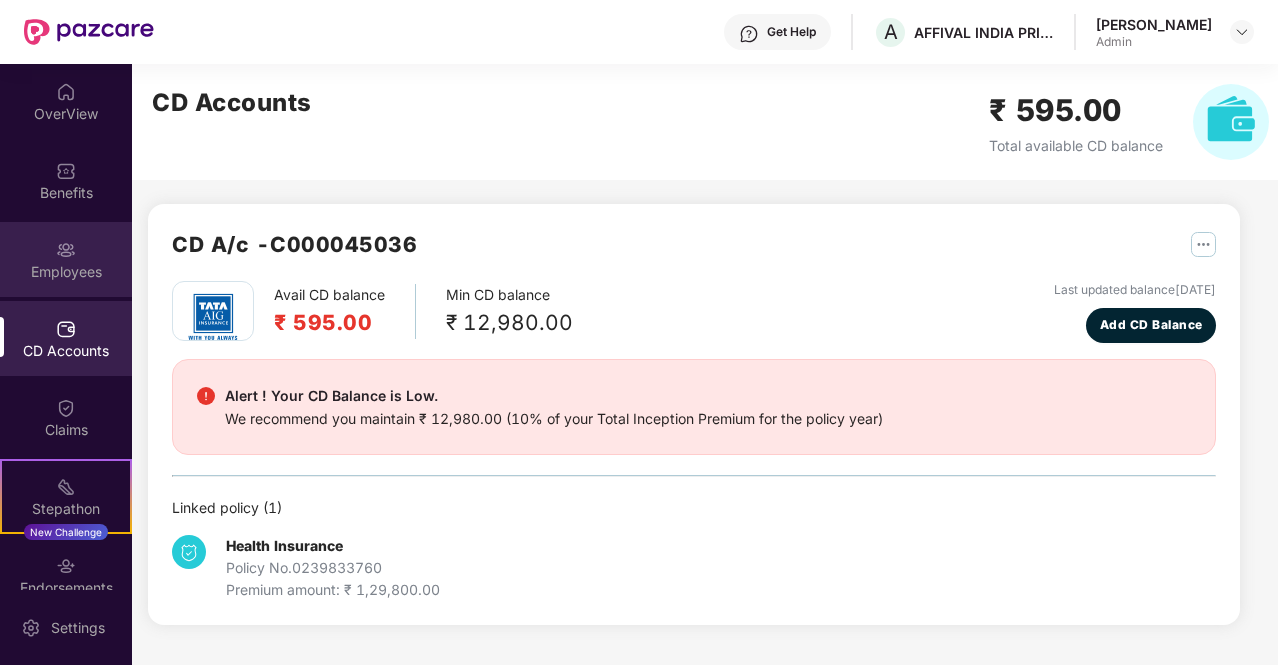 click on "Employees" at bounding box center (66, 272) 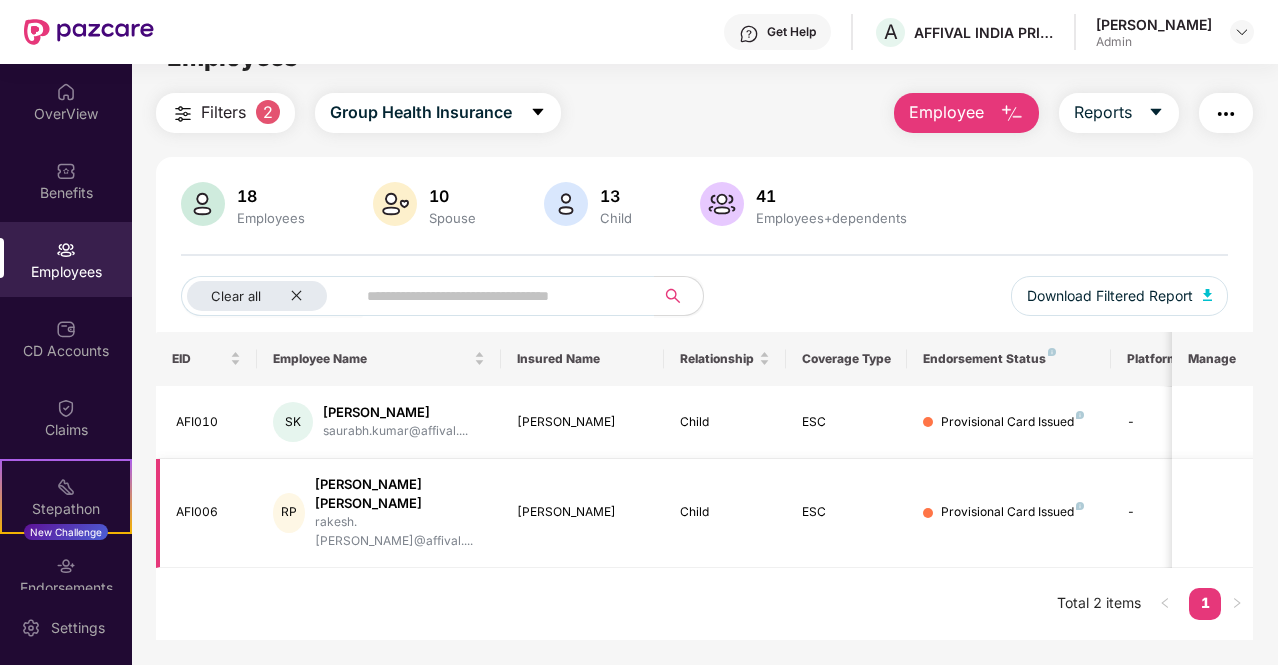 scroll, scrollTop: 64, scrollLeft: 0, axis: vertical 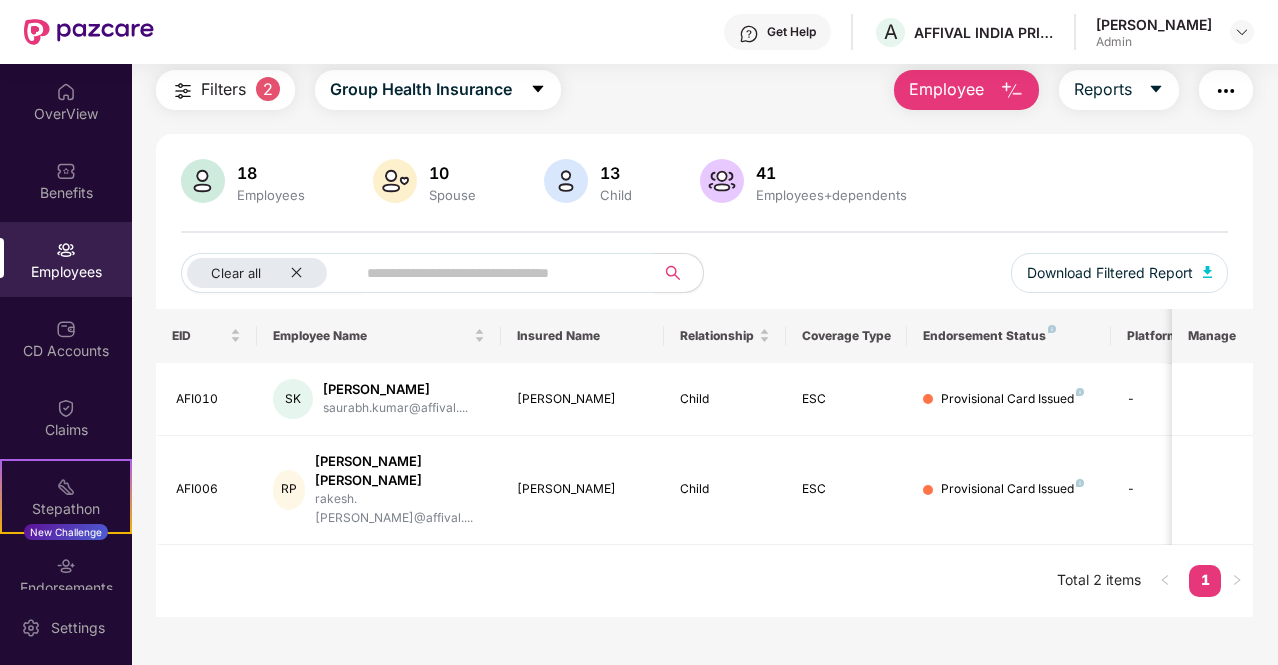 click on "Filters" at bounding box center (223, 89) 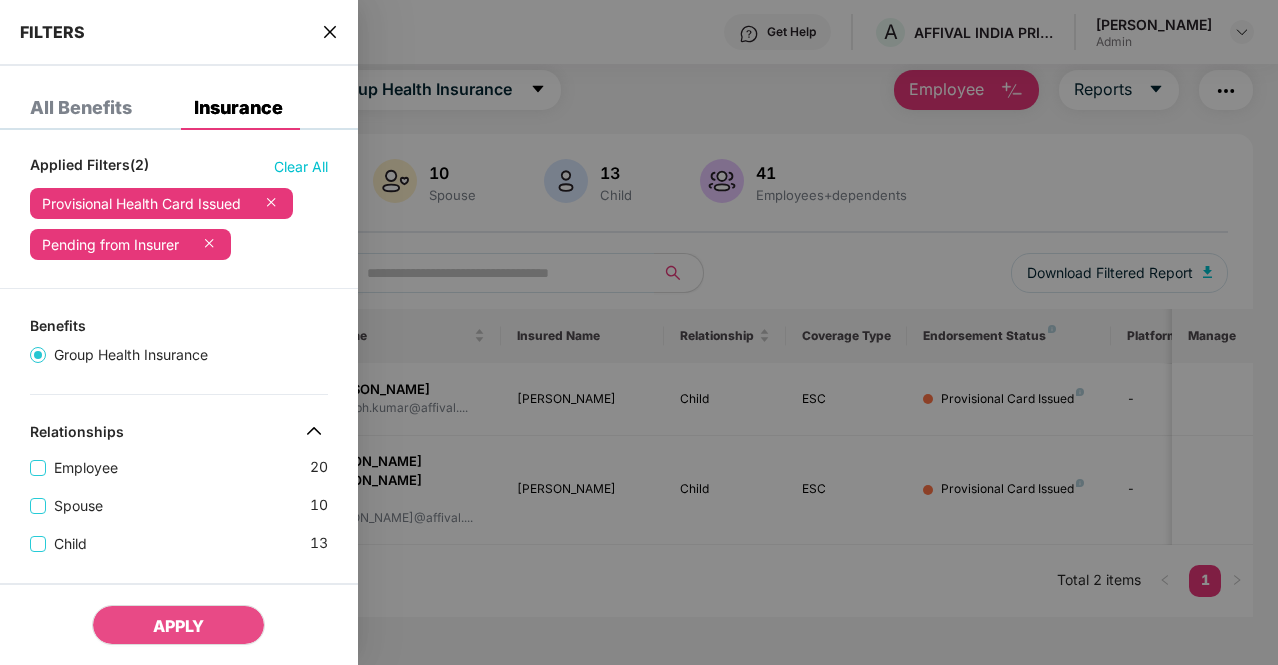 click 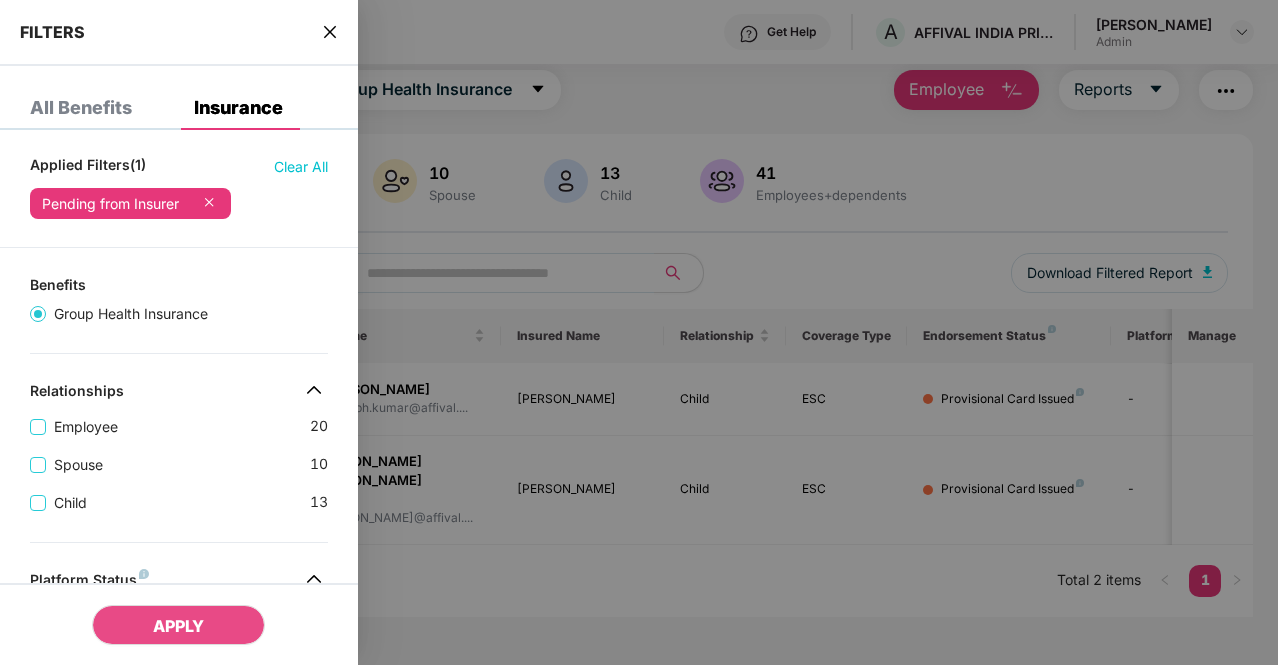 click 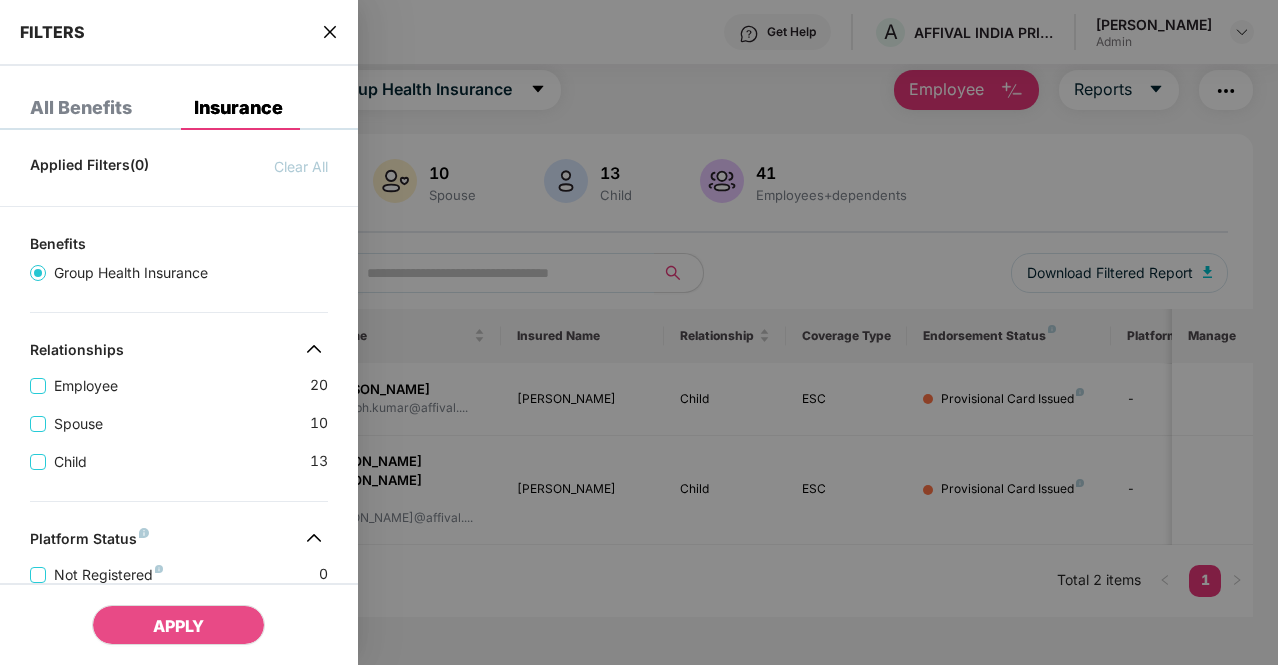 click 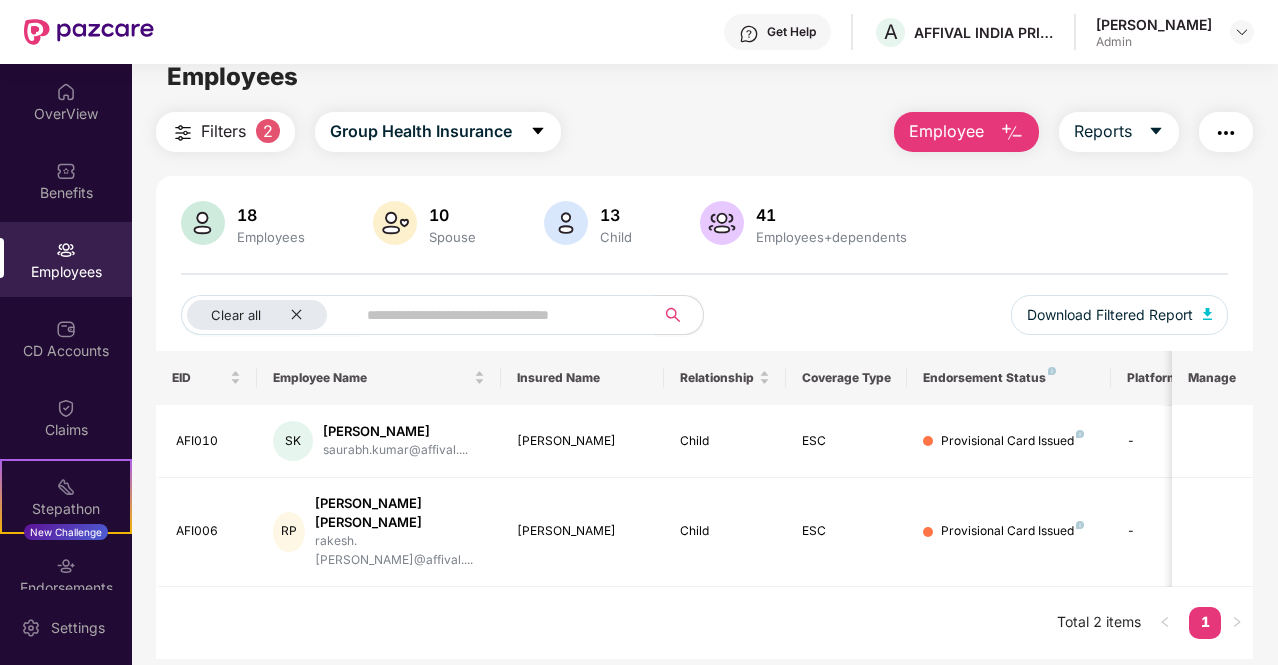 scroll, scrollTop: 0, scrollLeft: 0, axis: both 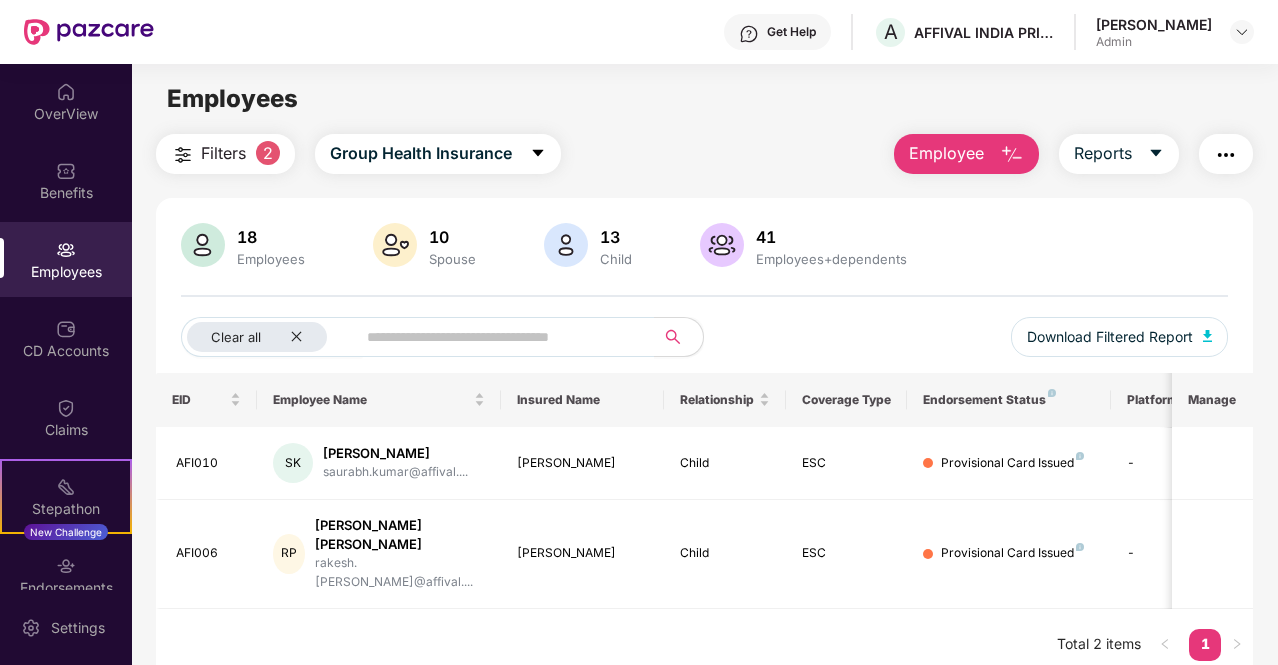 click on "Employees" at bounding box center [271, 259] 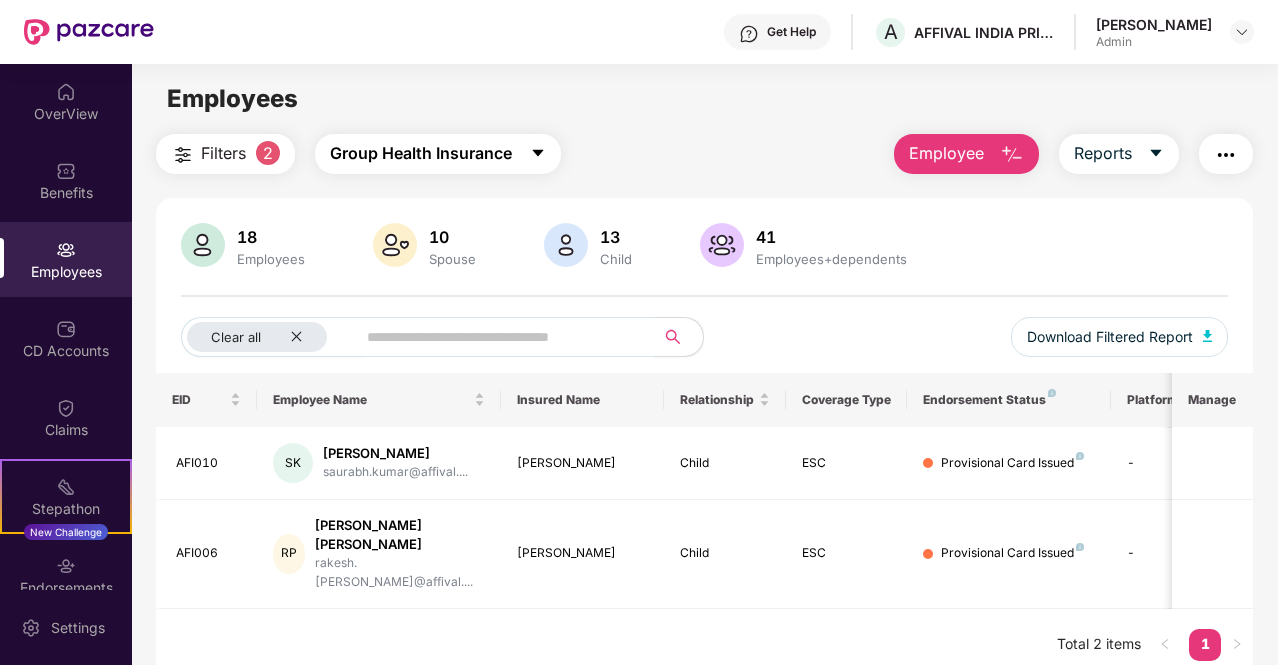 click on "Group Health Insurance" at bounding box center [421, 153] 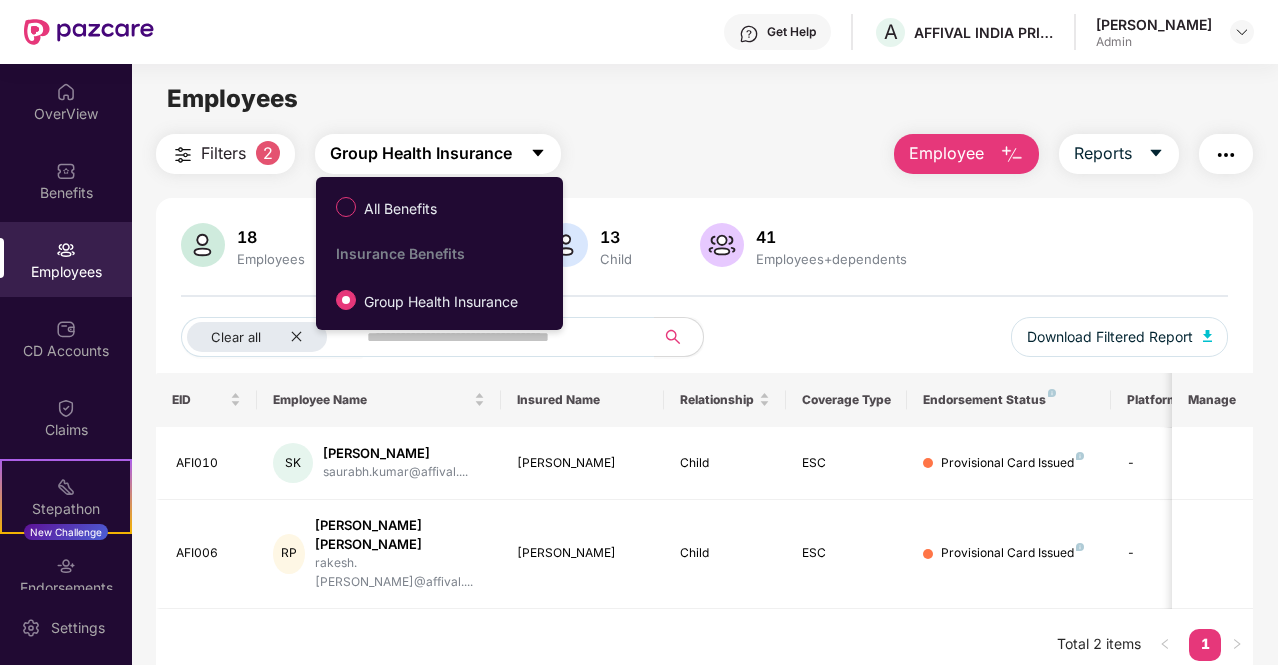 click on "Group Health Insurance" at bounding box center (421, 153) 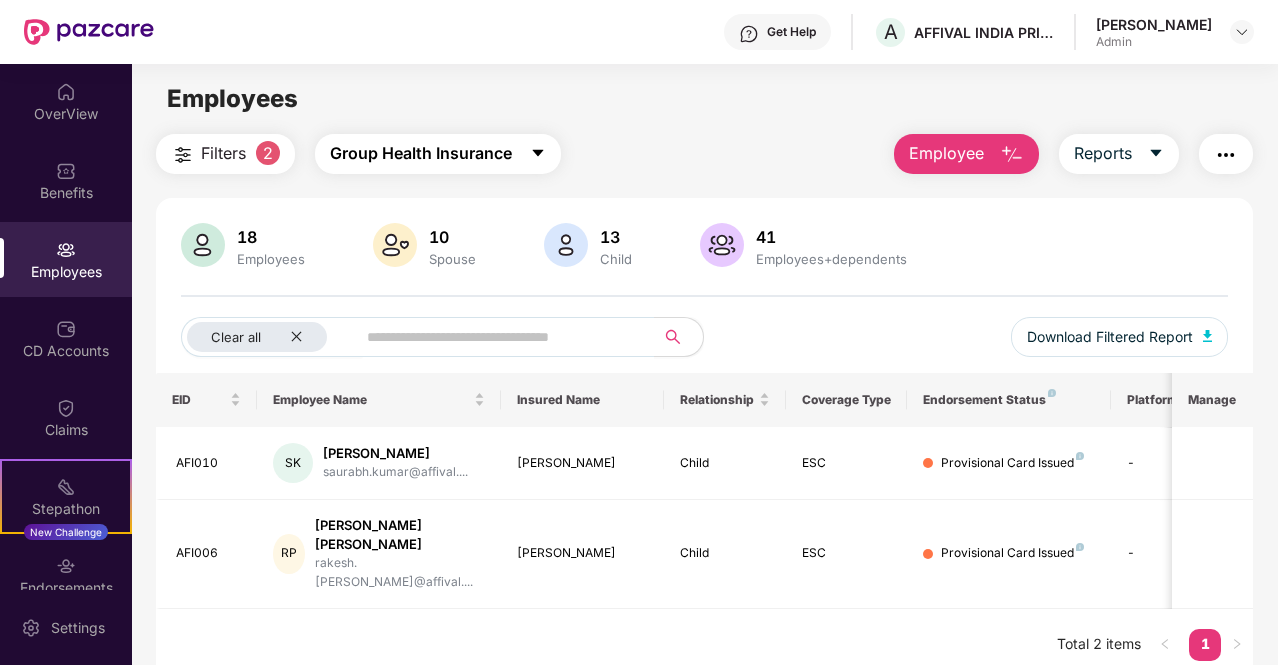 click on "Group Health Insurance" at bounding box center [421, 153] 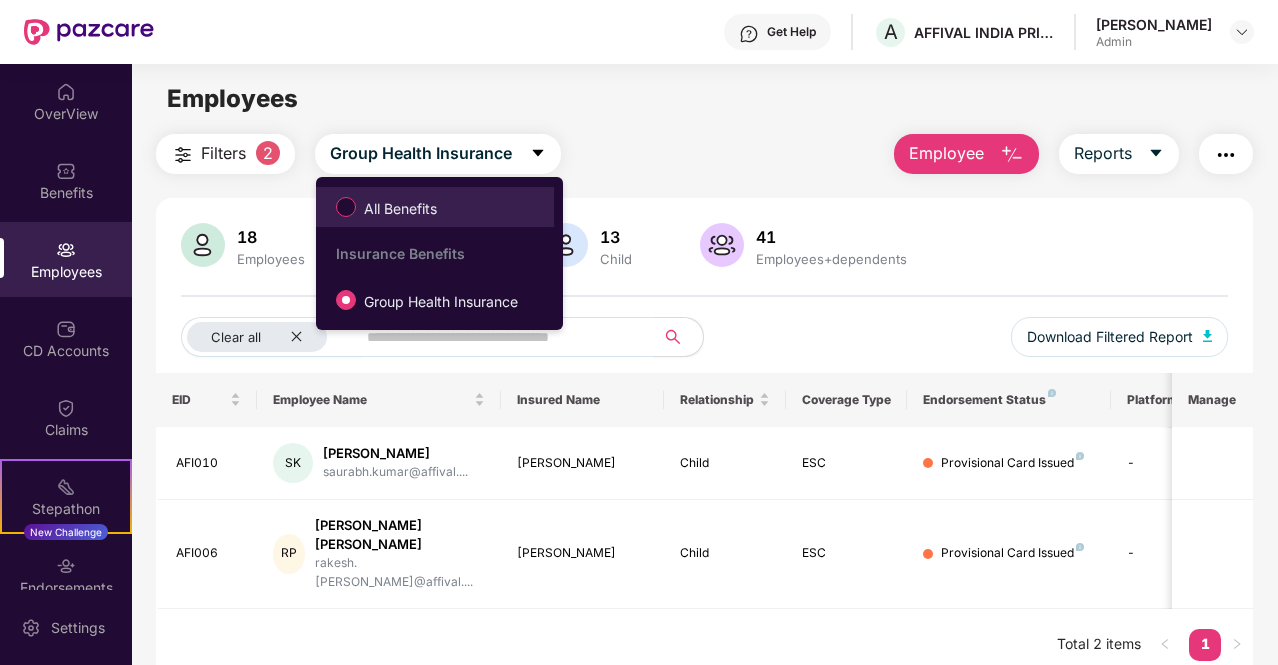 click on "All Benefits" at bounding box center (400, 209) 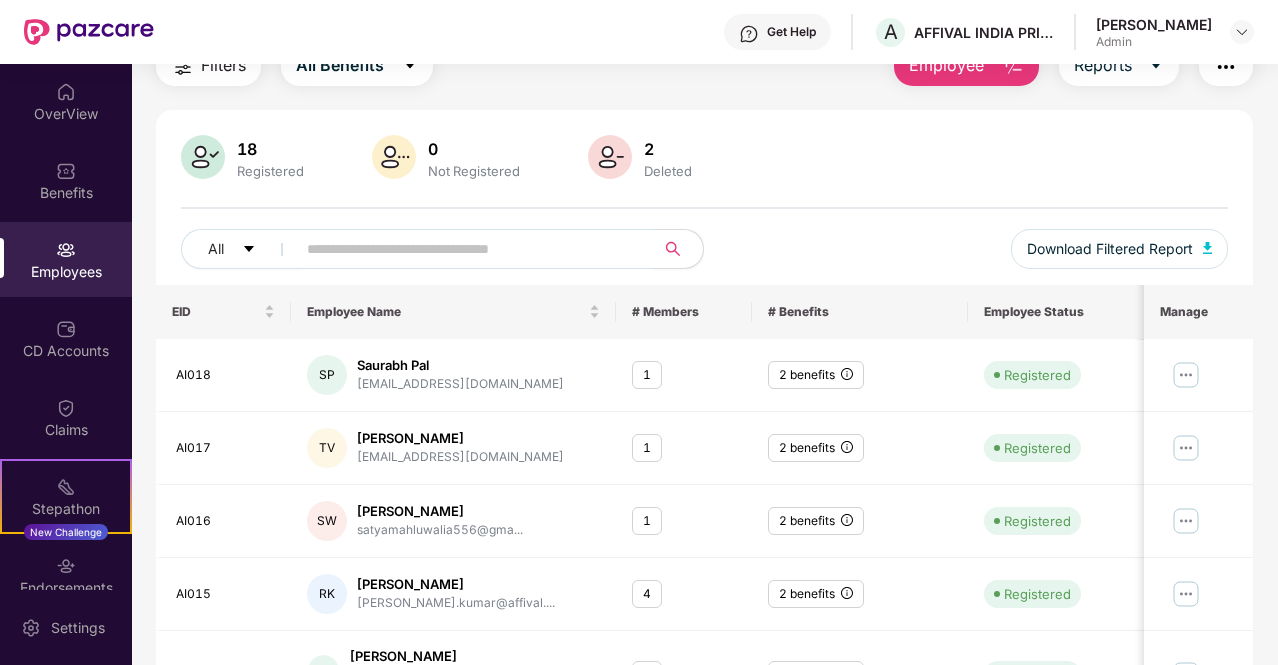 scroll, scrollTop: 0, scrollLeft: 0, axis: both 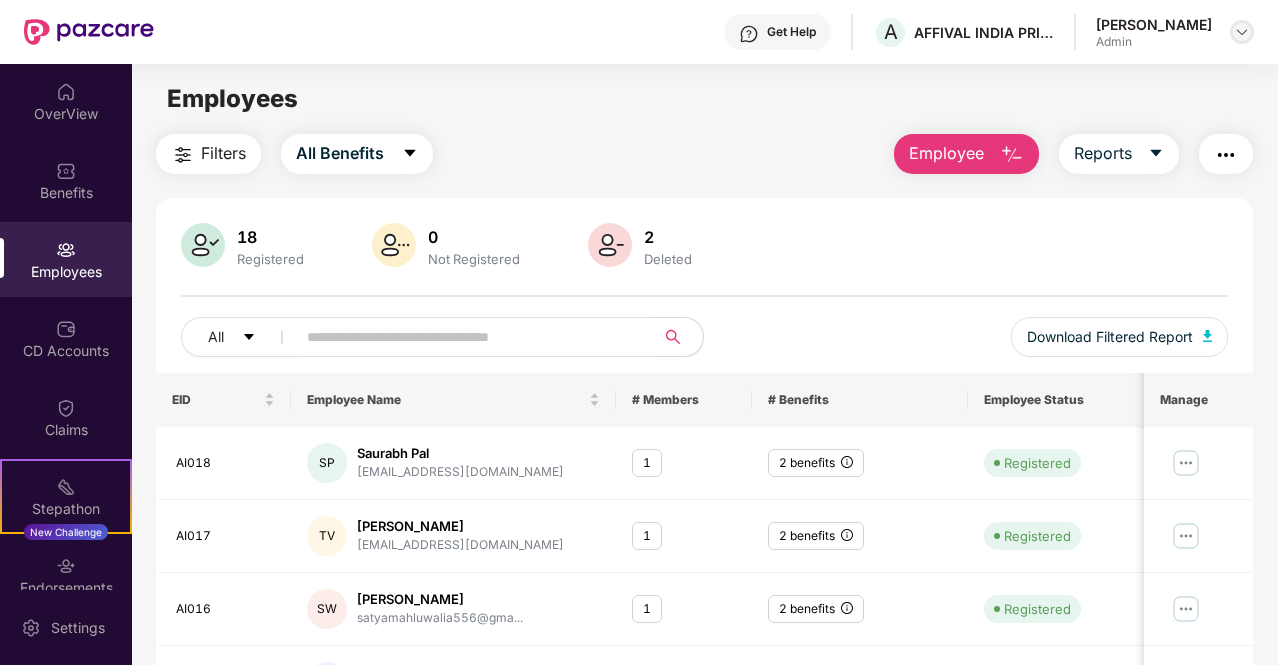 click at bounding box center (1242, 32) 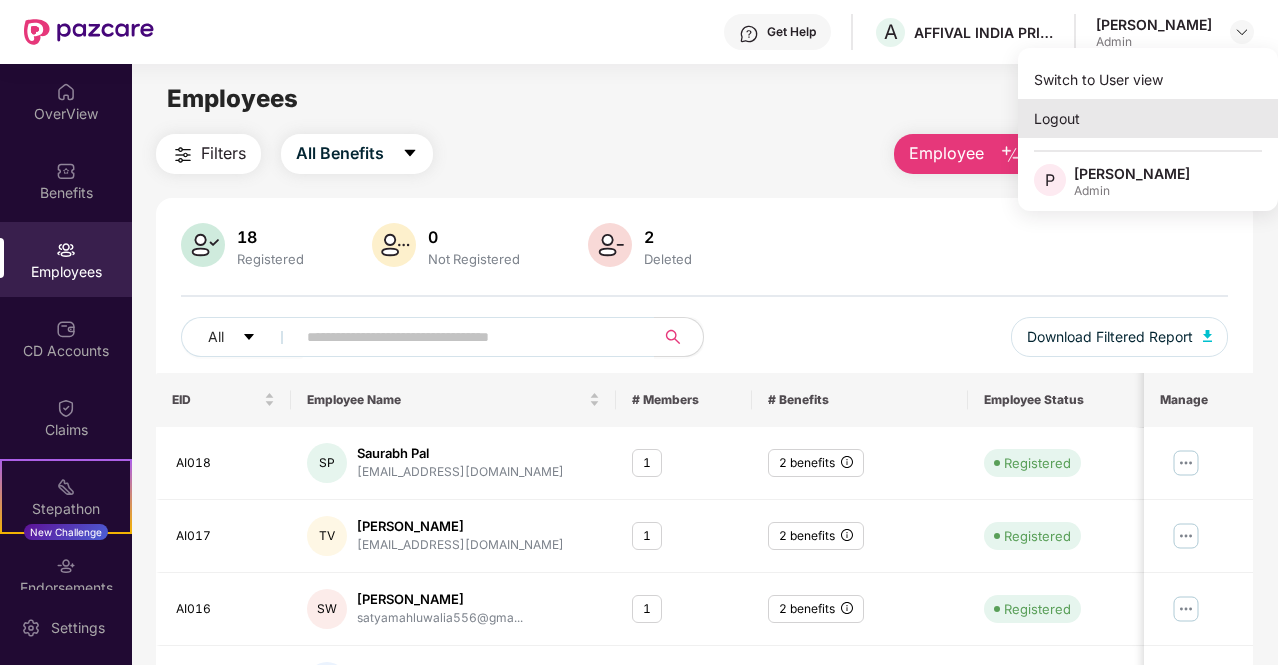 click on "Logout" at bounding box center [1148, 118] 